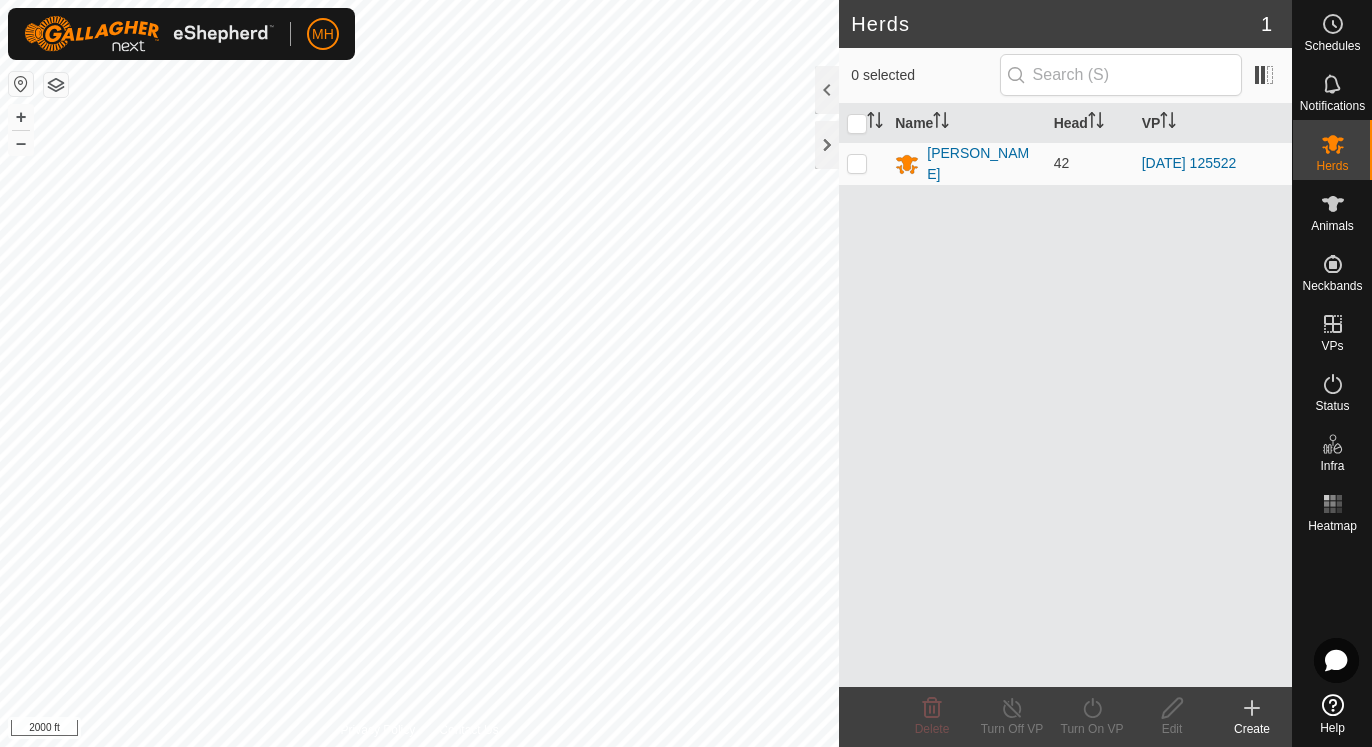 scroll, scrollTop: 0, scrollLeft: 0, axis: both 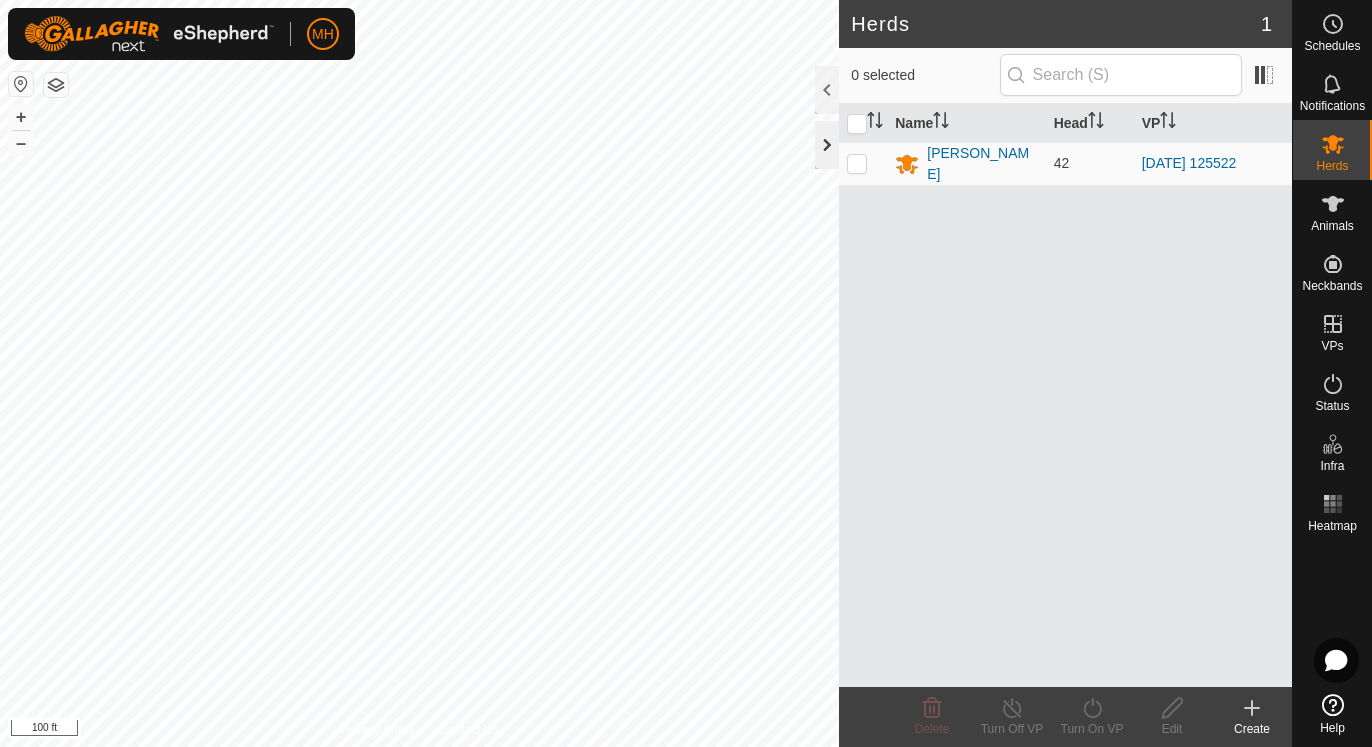 click 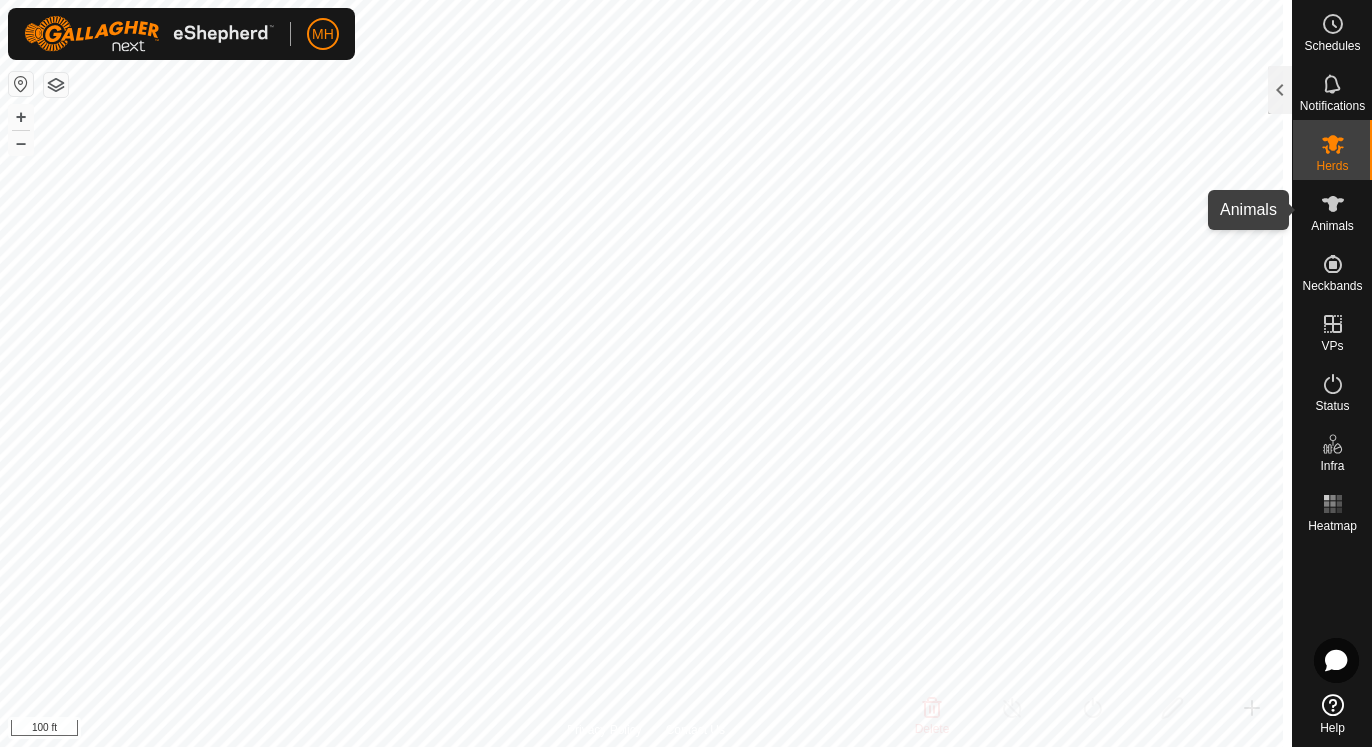 click at bounding box center (1333, 204) 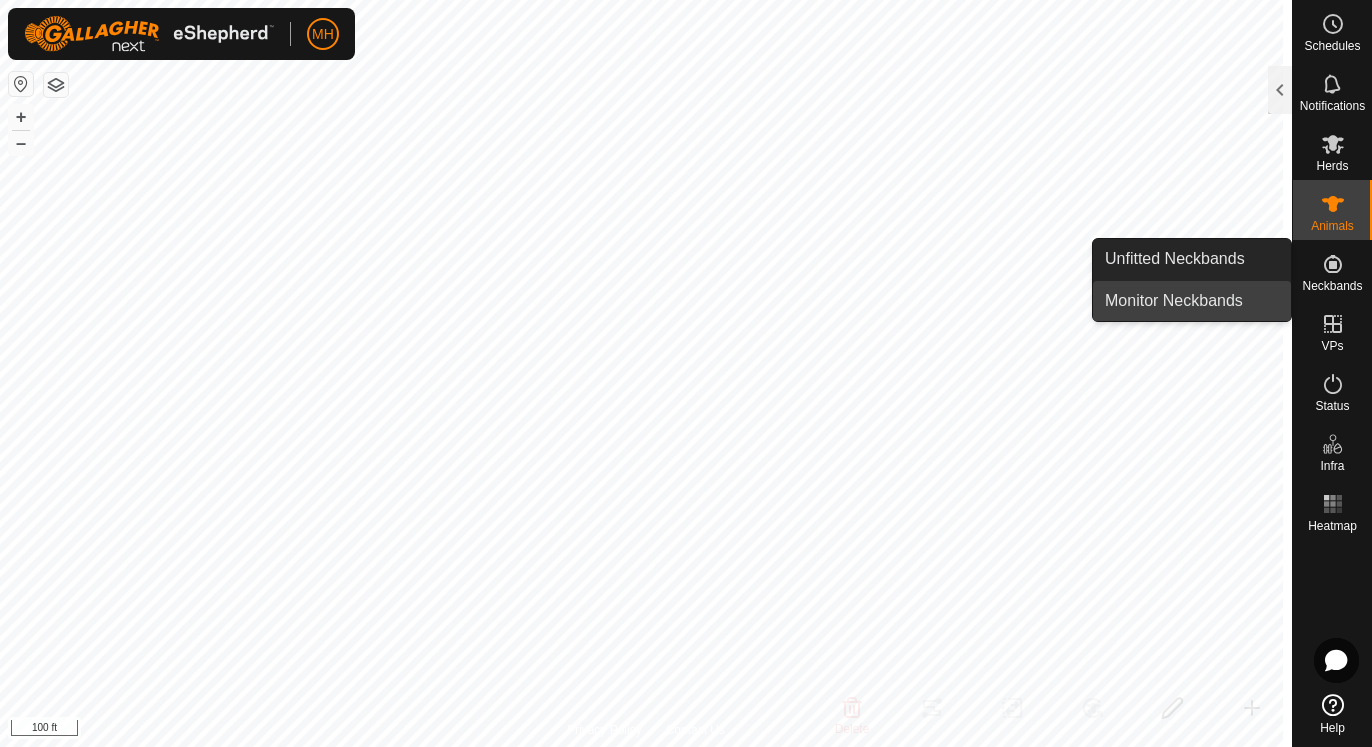click on "Monitor Neckbands" at bounding box center [1192, 301] 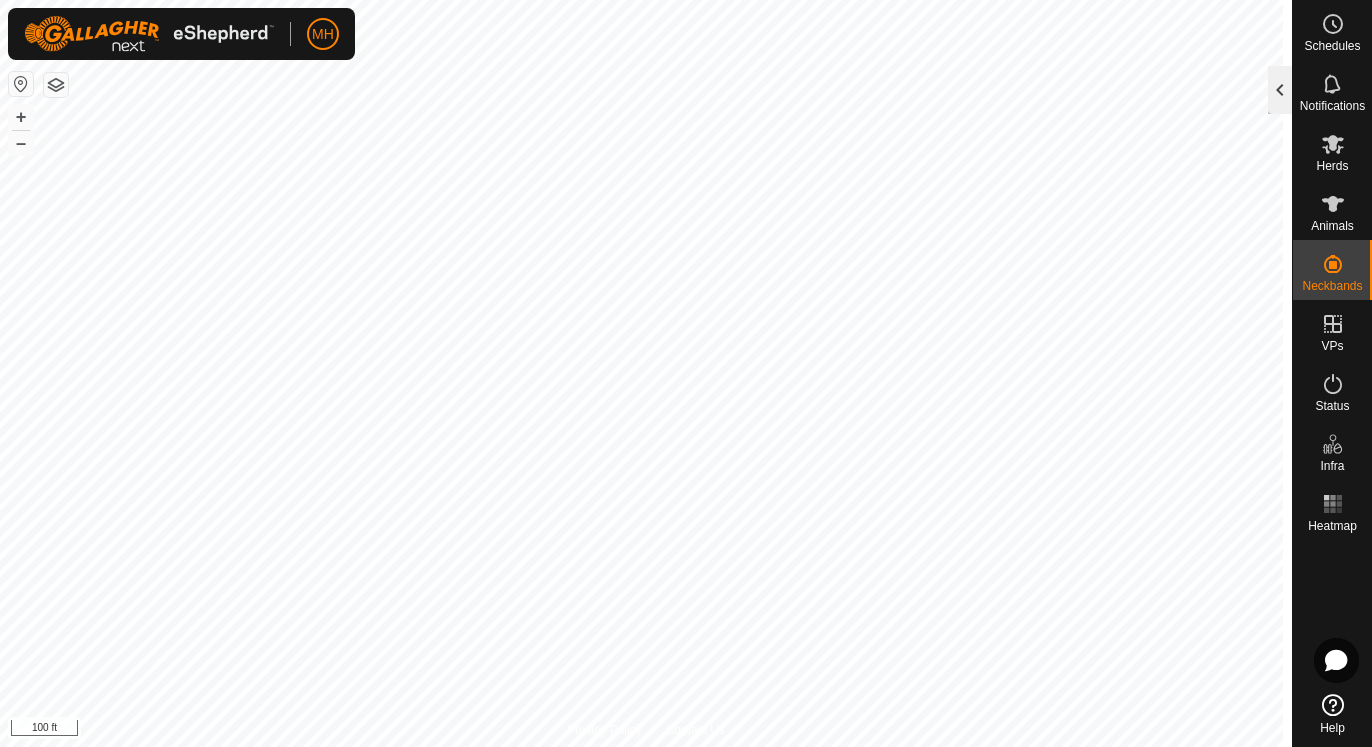 click 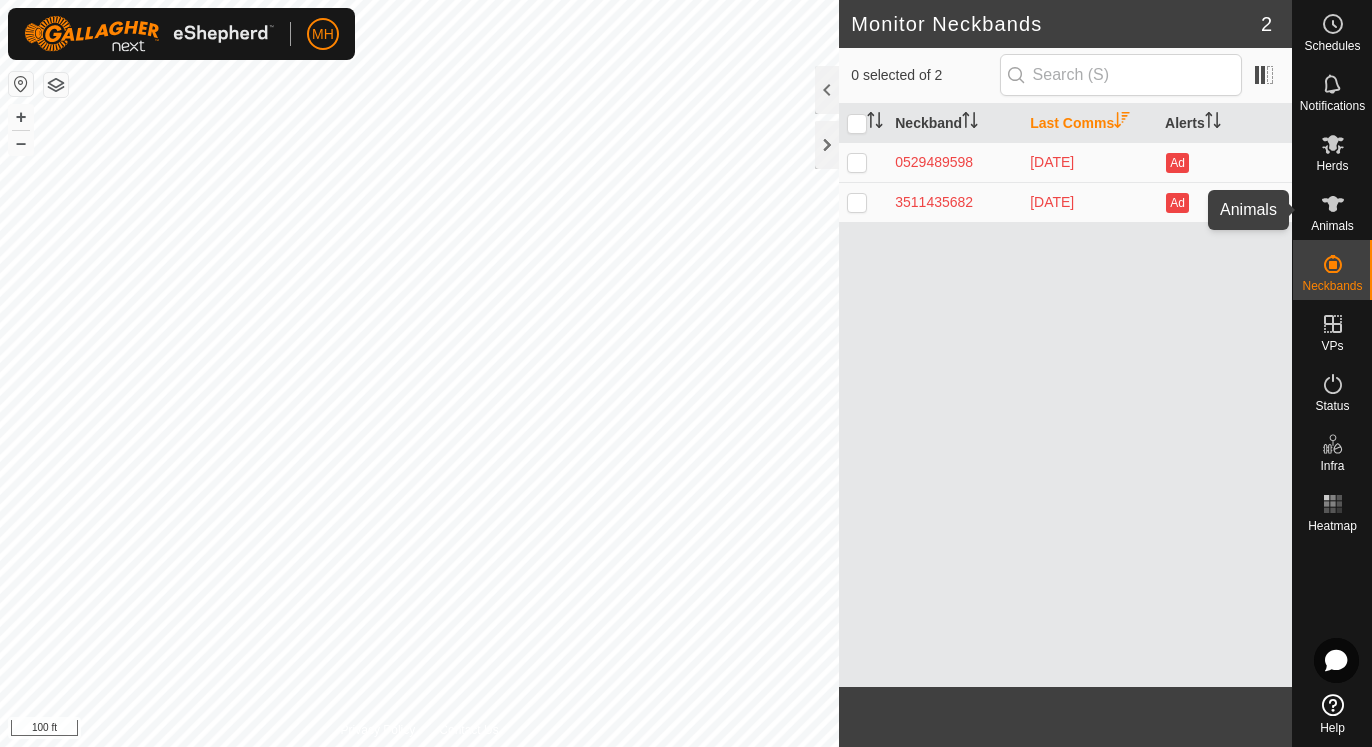 click 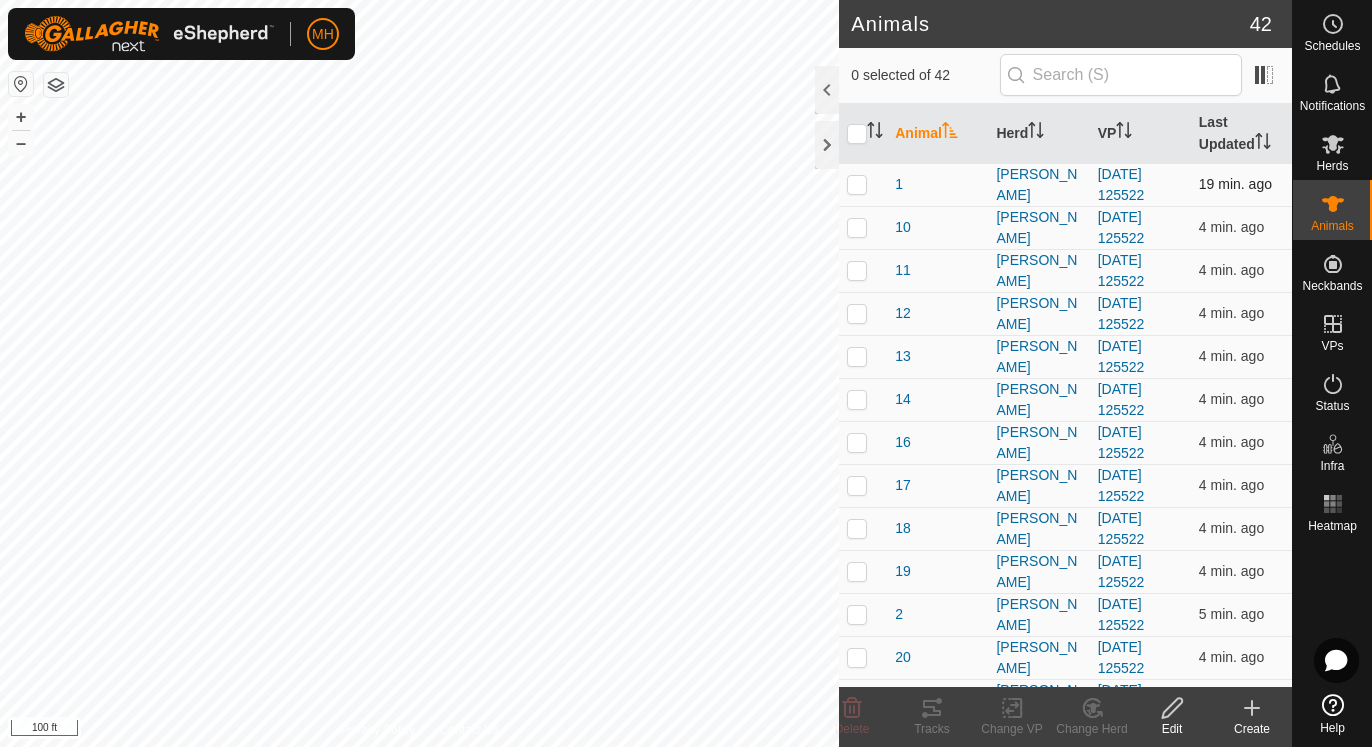click at bounding box center (857, 184) 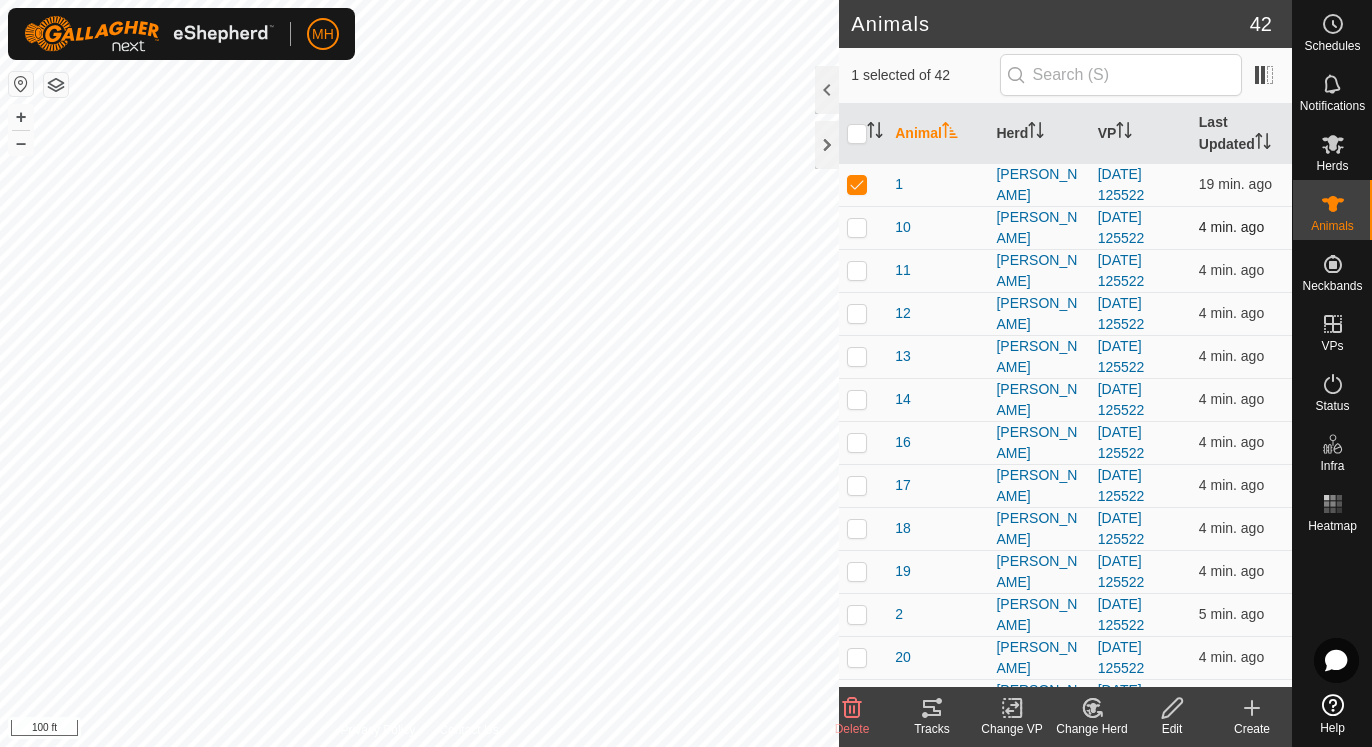 click at bounding box center [857, 227] 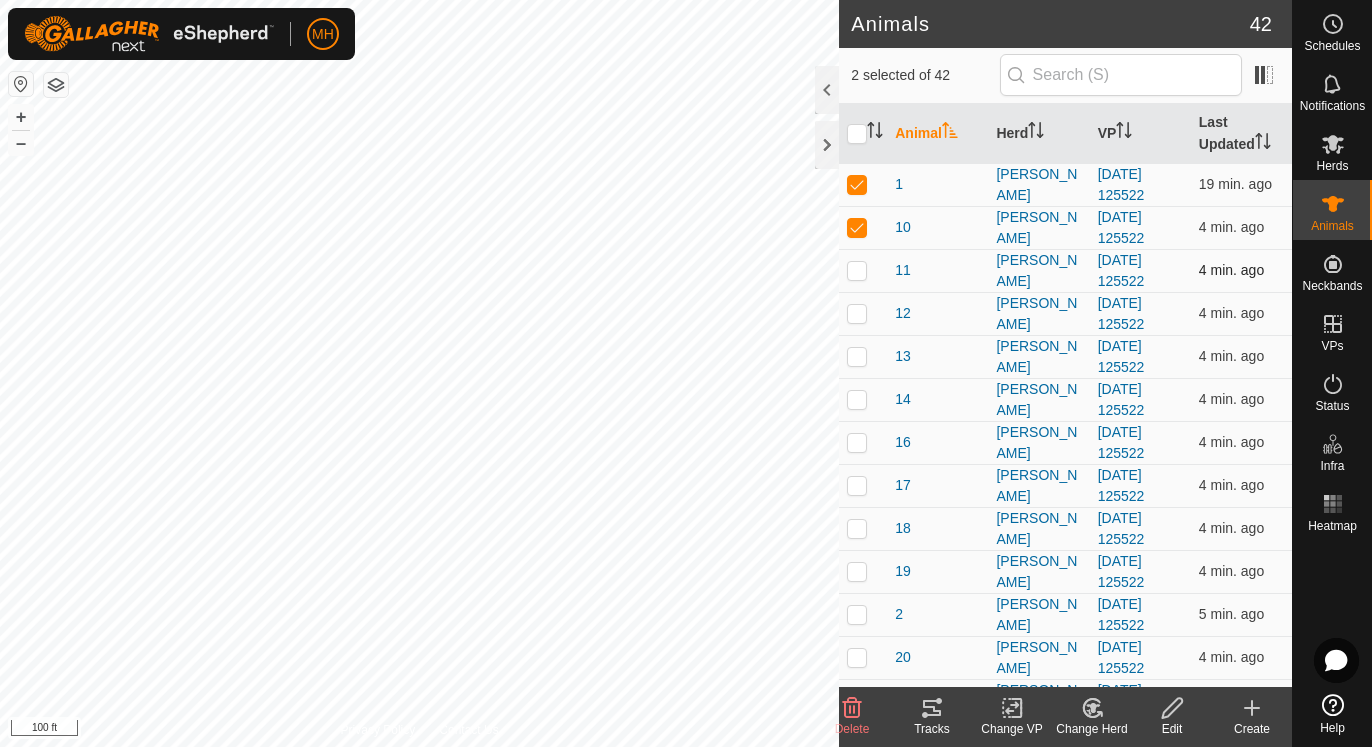 click at bounding box center [857, 270] 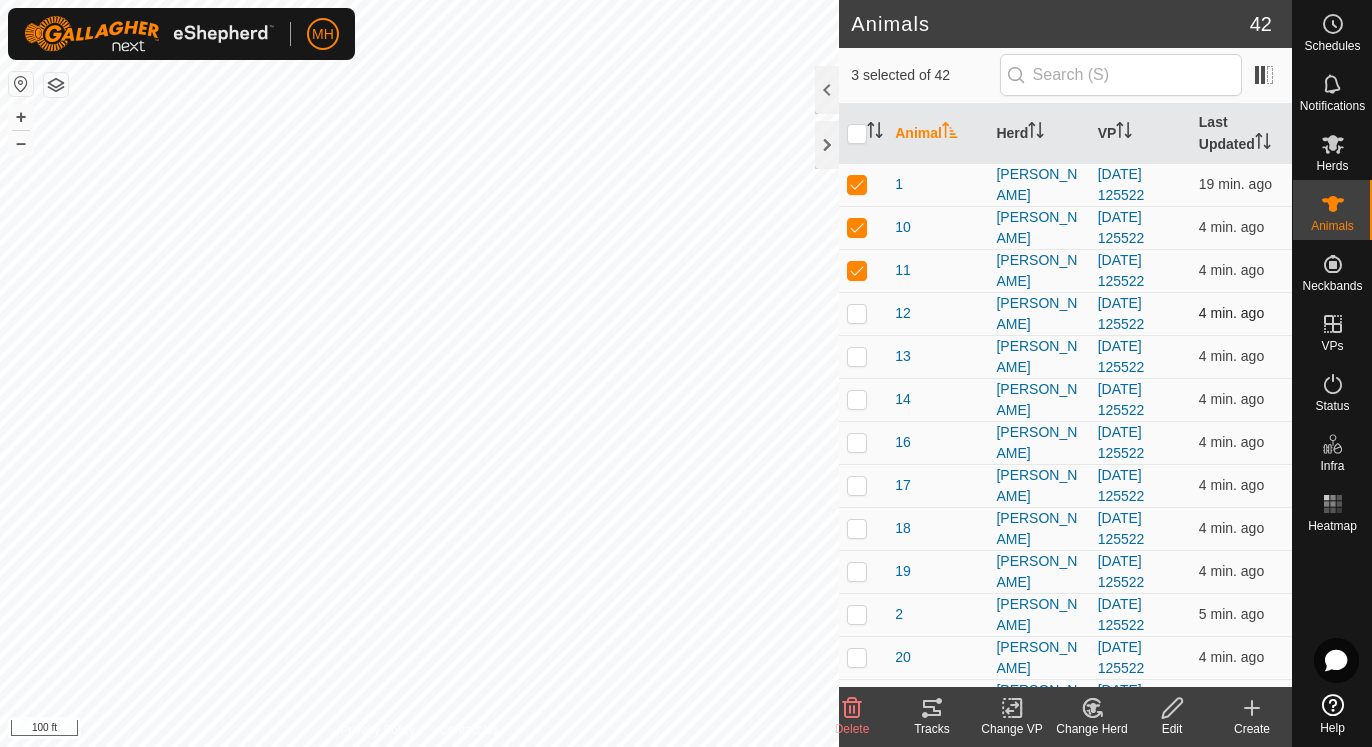 click at bounding box center [857, 313] 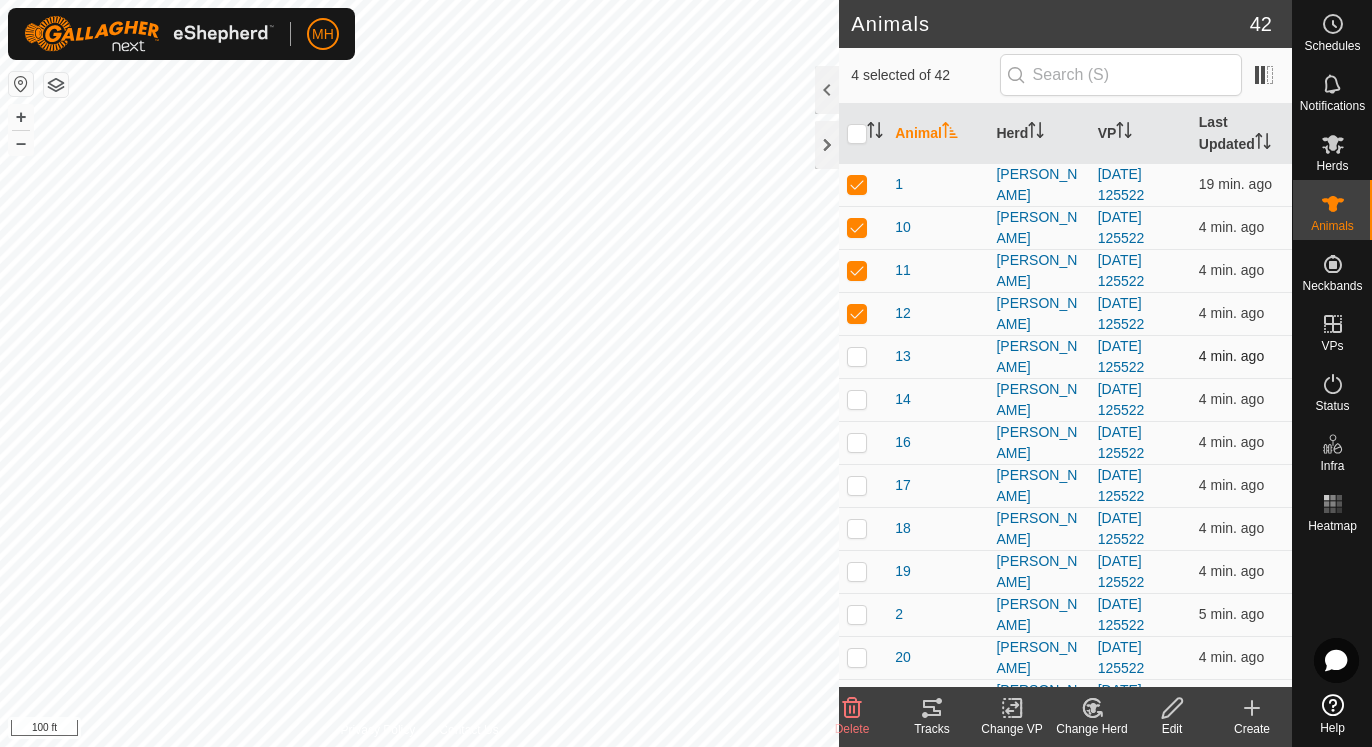 click at bounding box center [857, 356] 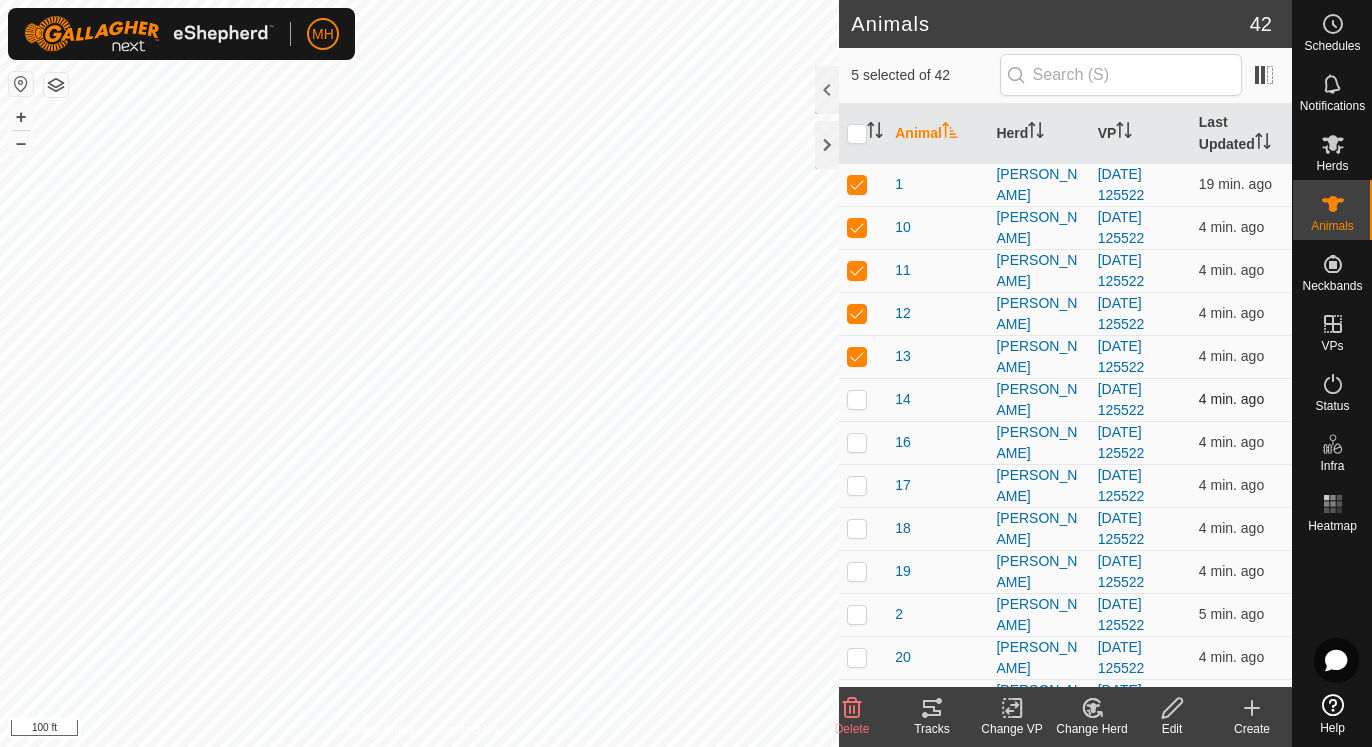 click at bounding box center (857, 399) 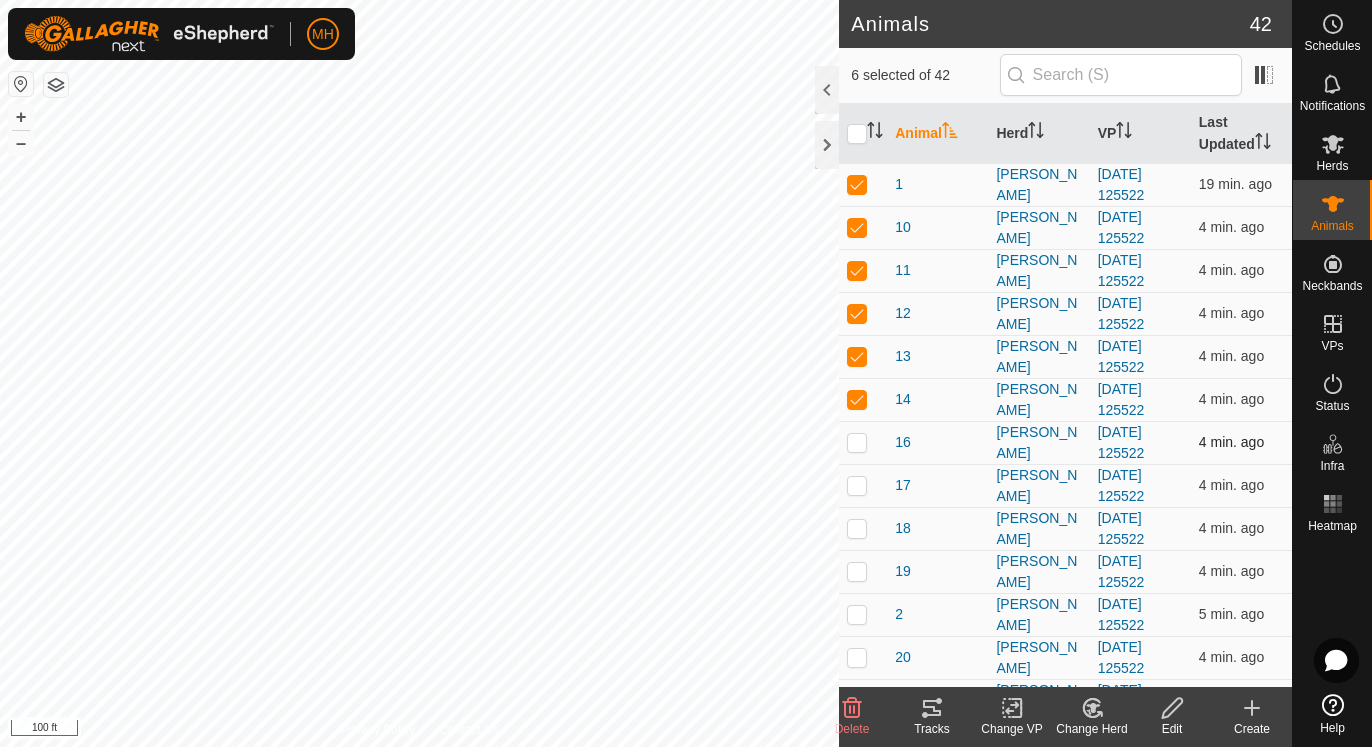 click at bounding box center [857, 442] 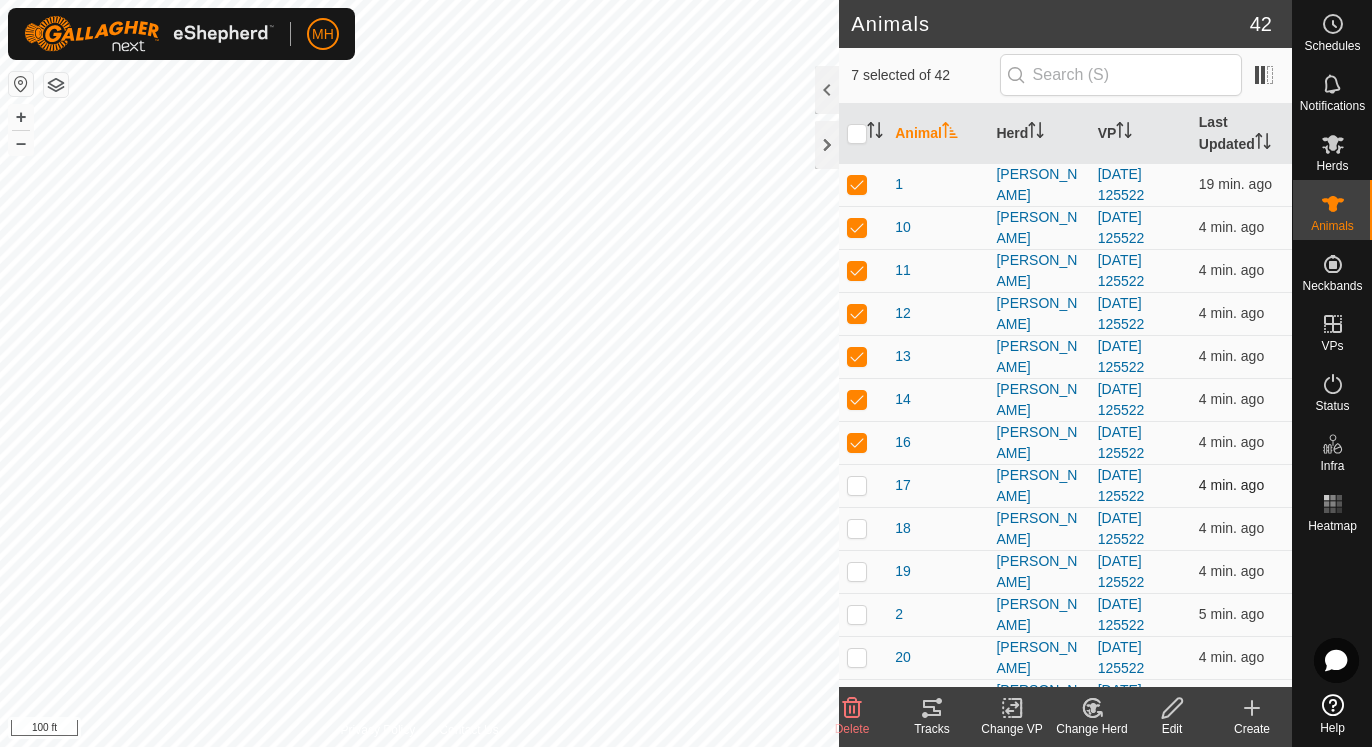 click at bounding box center [857, 485] 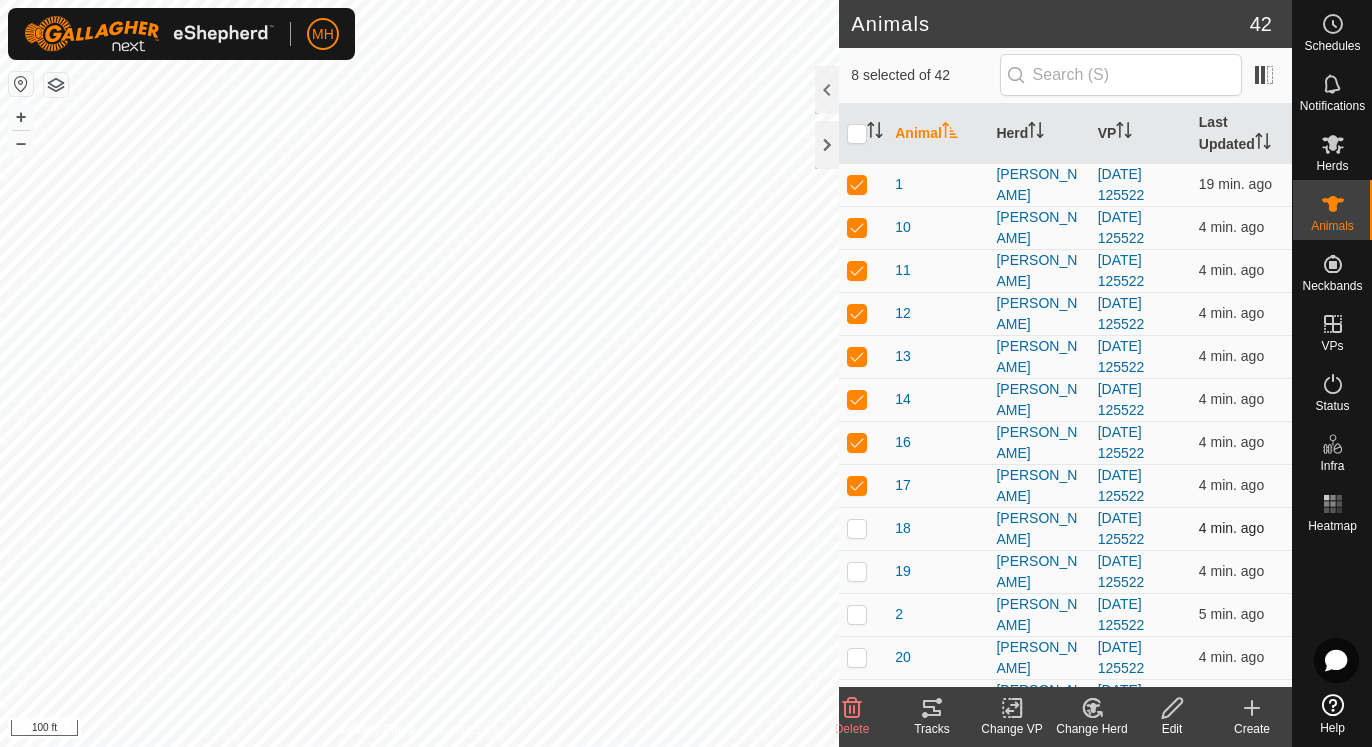 click at bounding box center [857, 528] 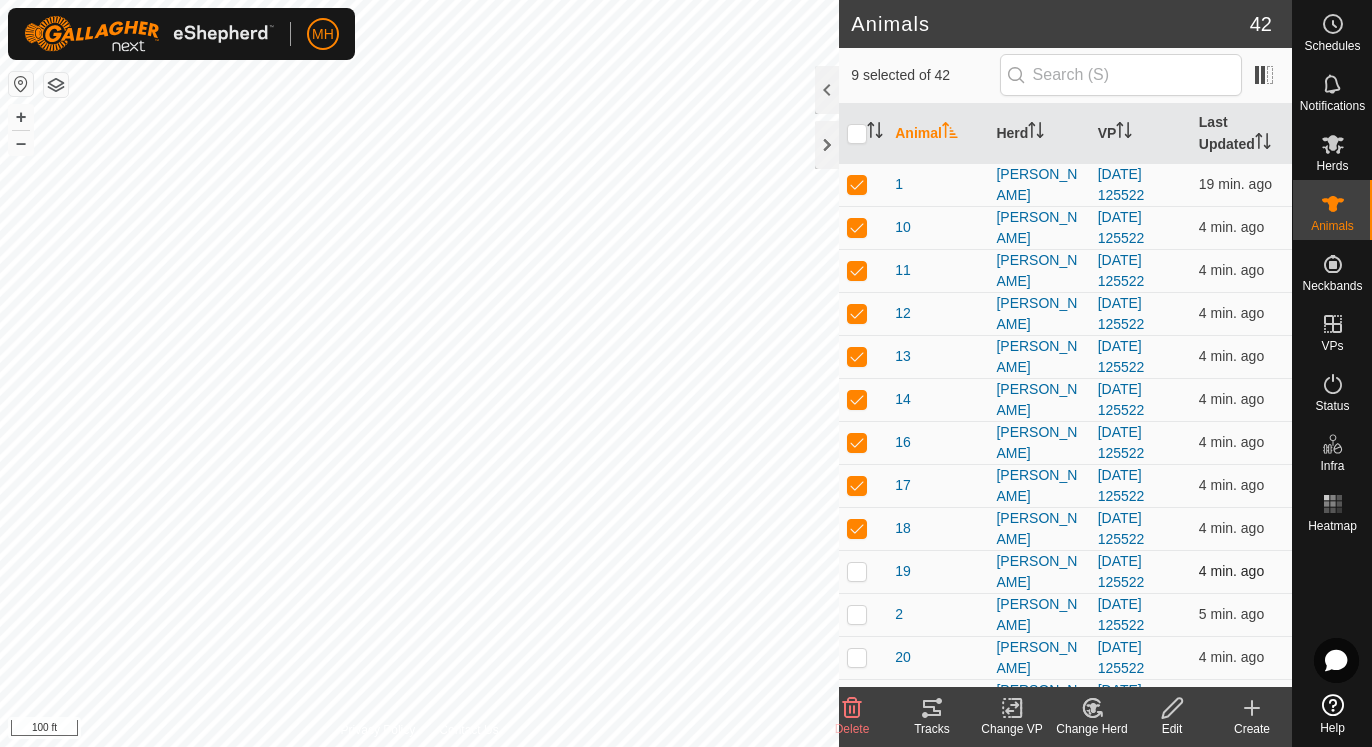 click at bounding box center [857, 571] 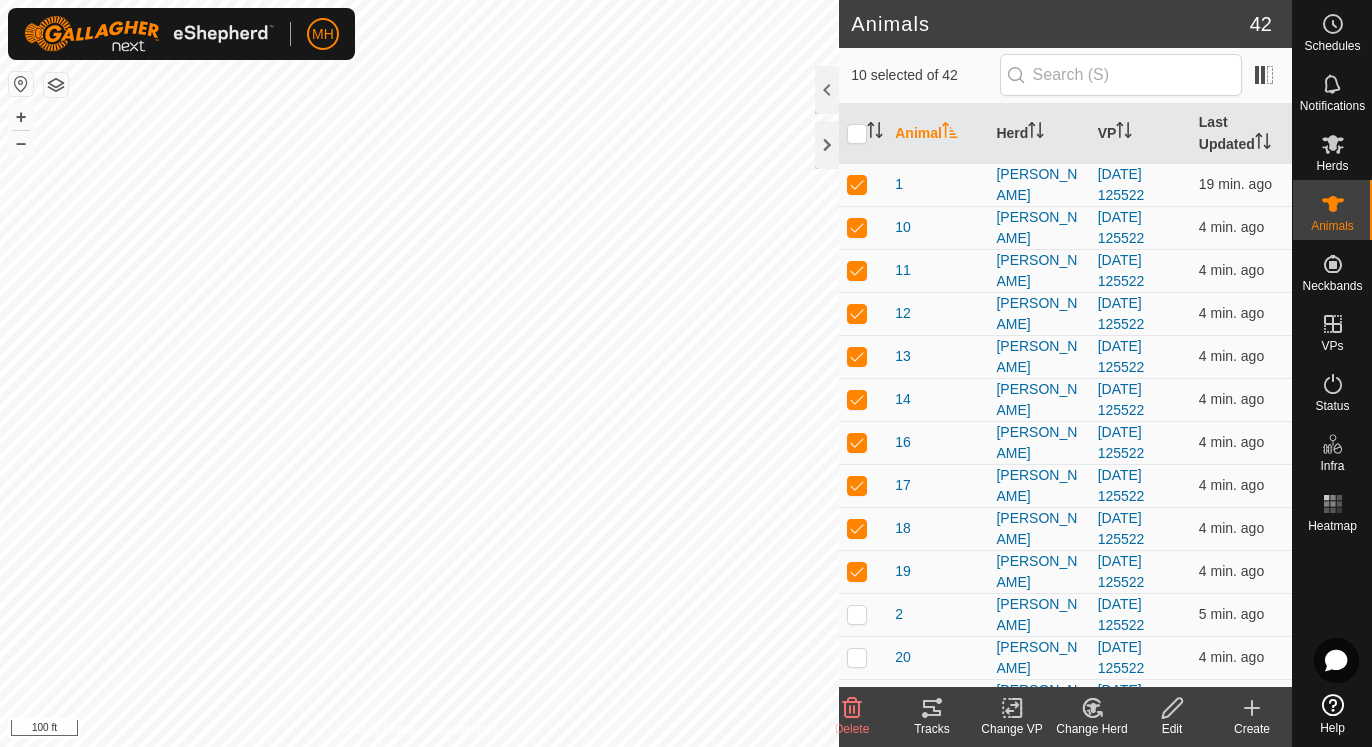click 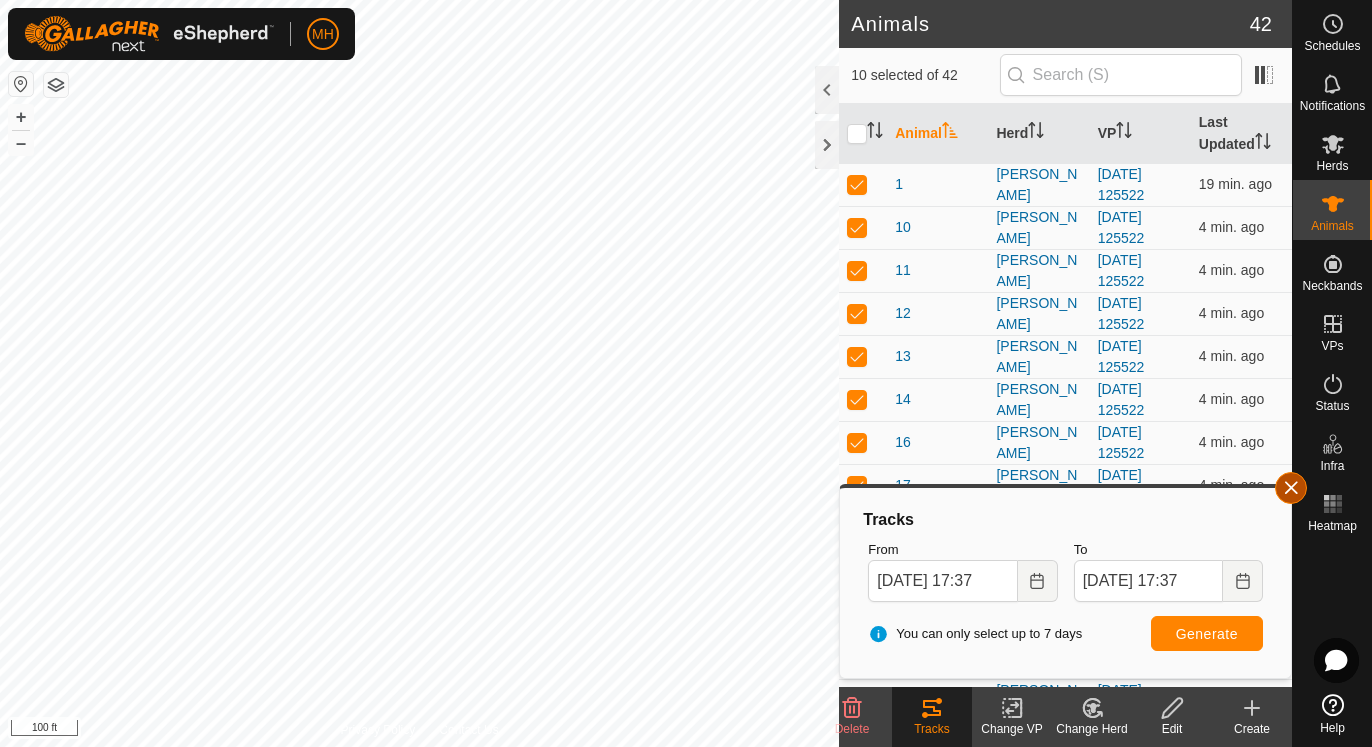 click at bounding box center (1291, 488) 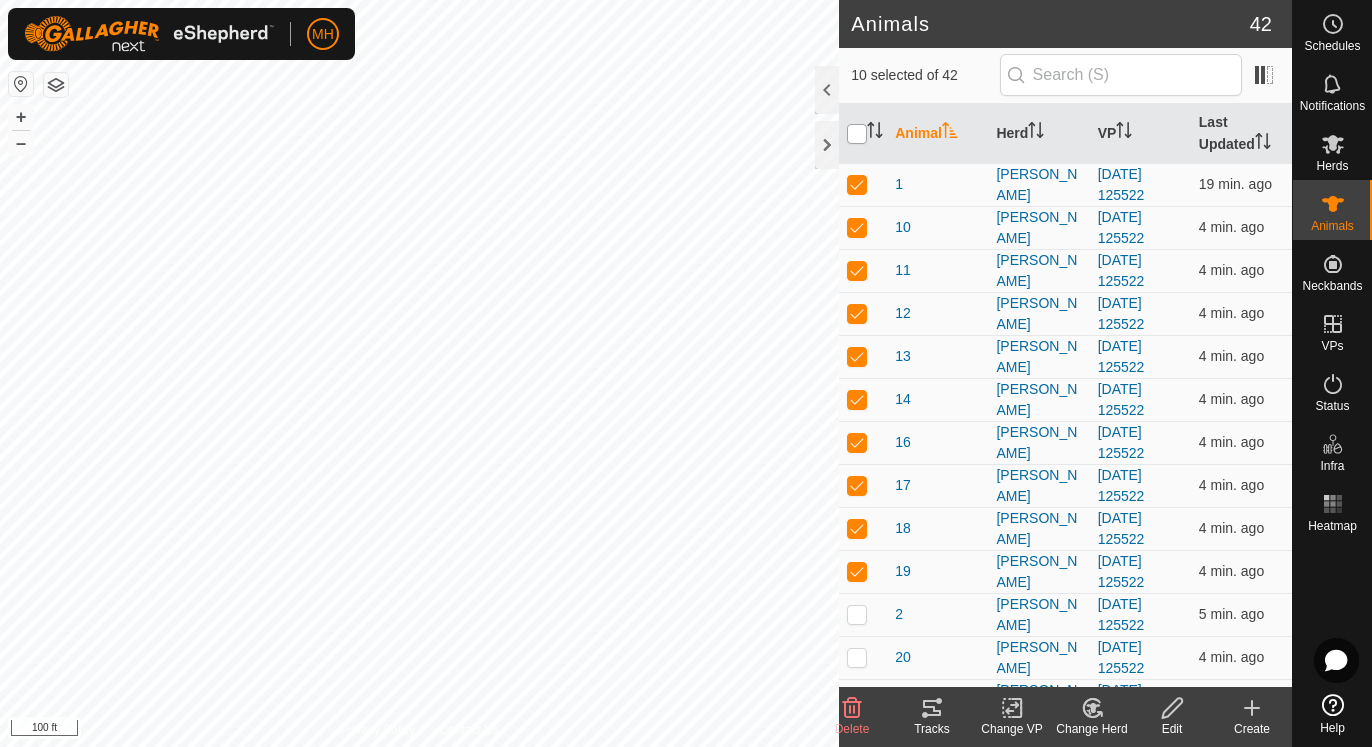 click at bounding box center [857, 134] 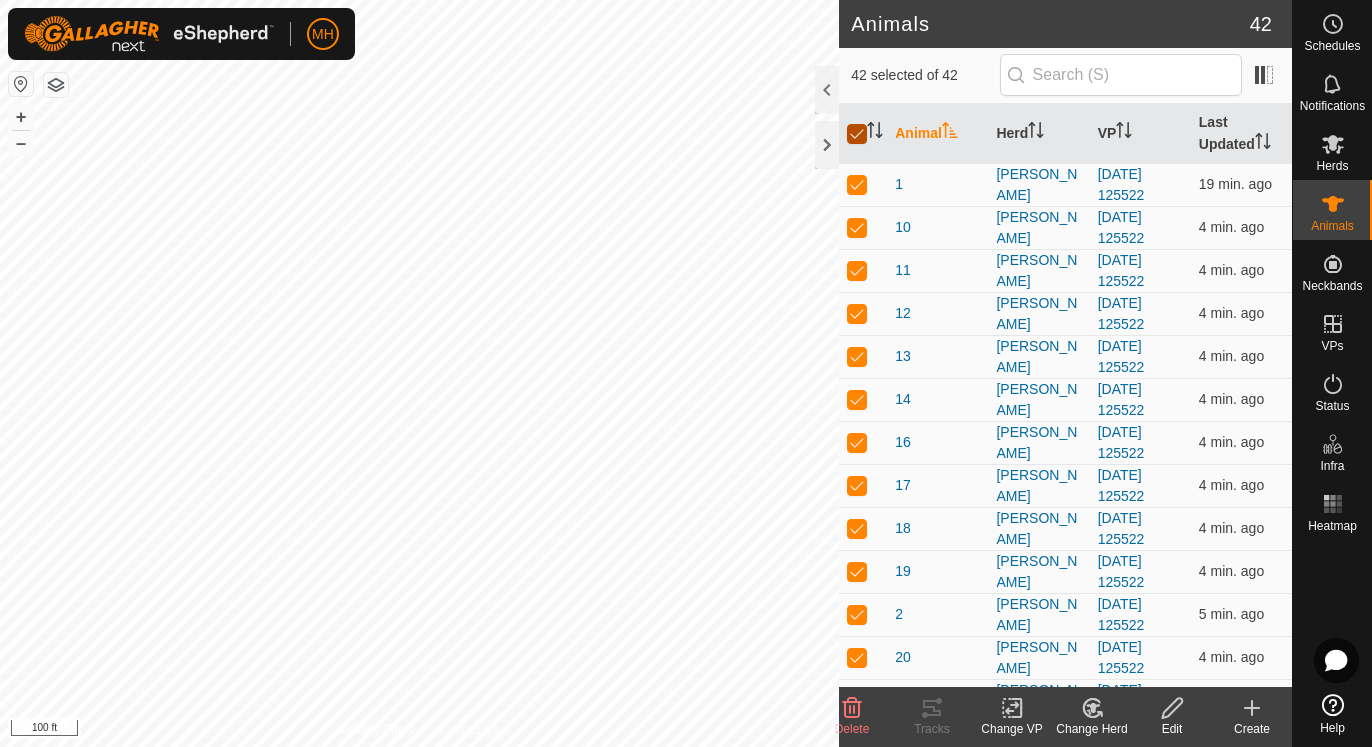 click at bounding box center (857, 134) 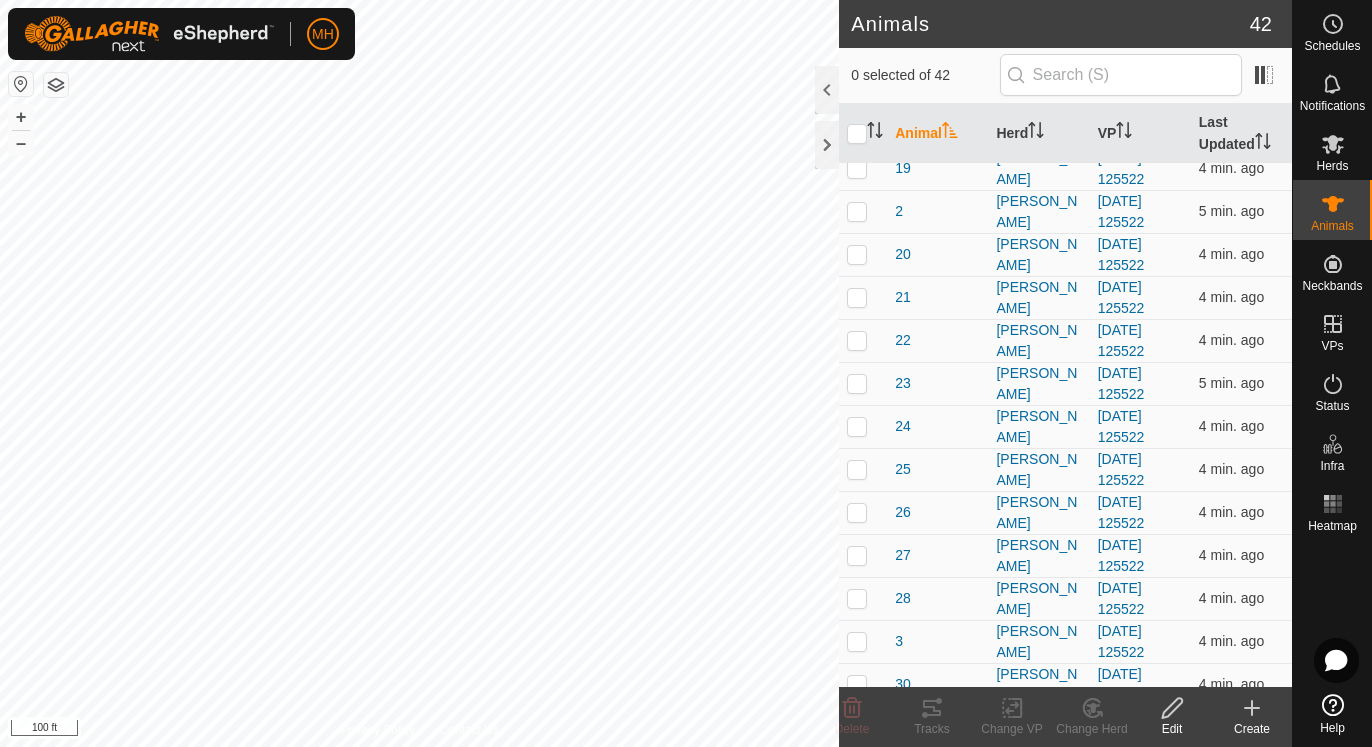 scroll, scrollTop: 413, scrollLeft: 0, axis: vertical 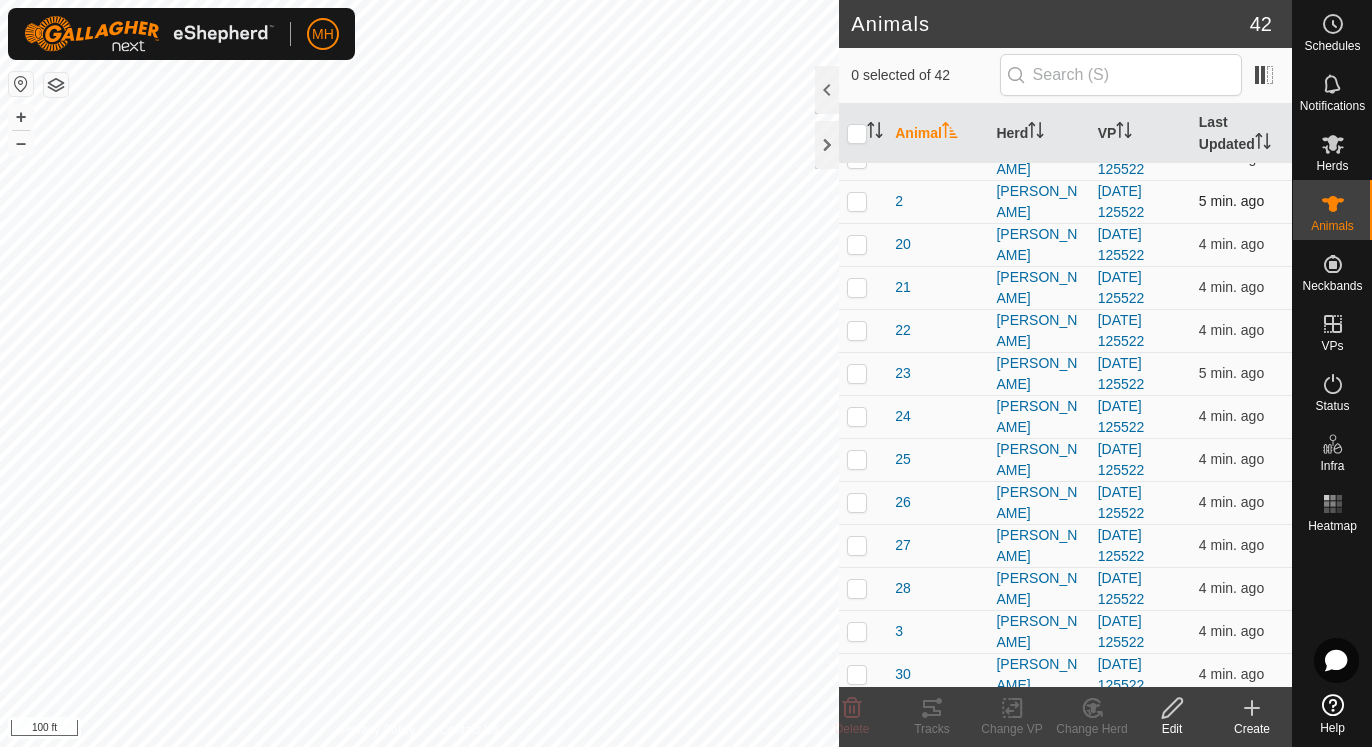 click at bounding box center [857, 201] 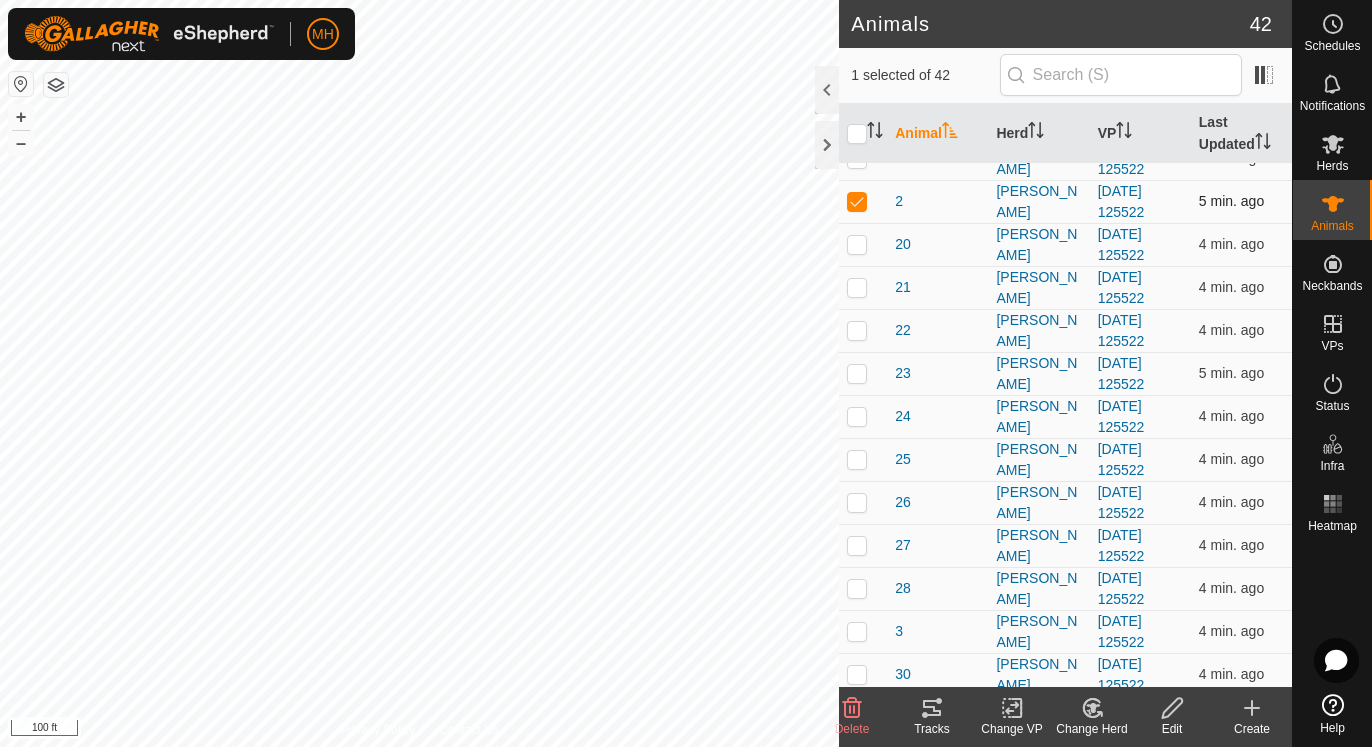 checkbox on "true" 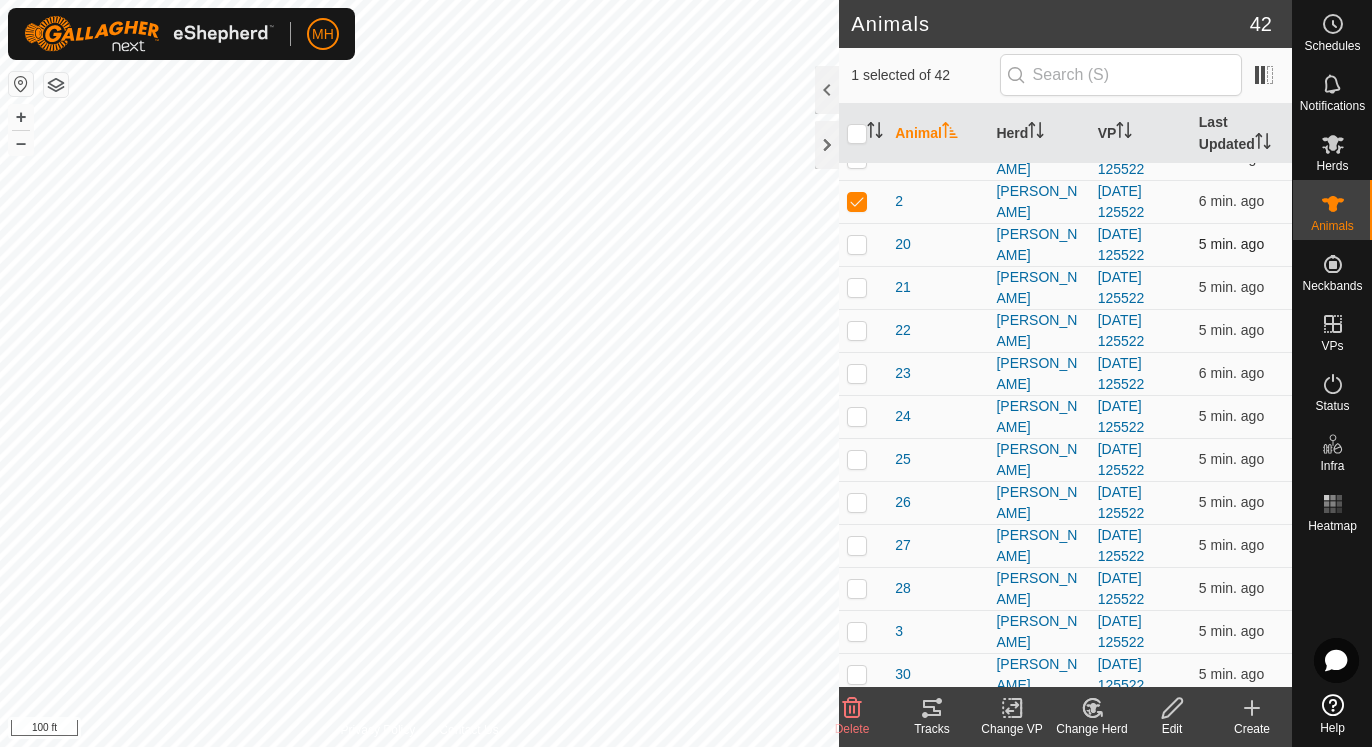 click at bounding box center [857, 244] 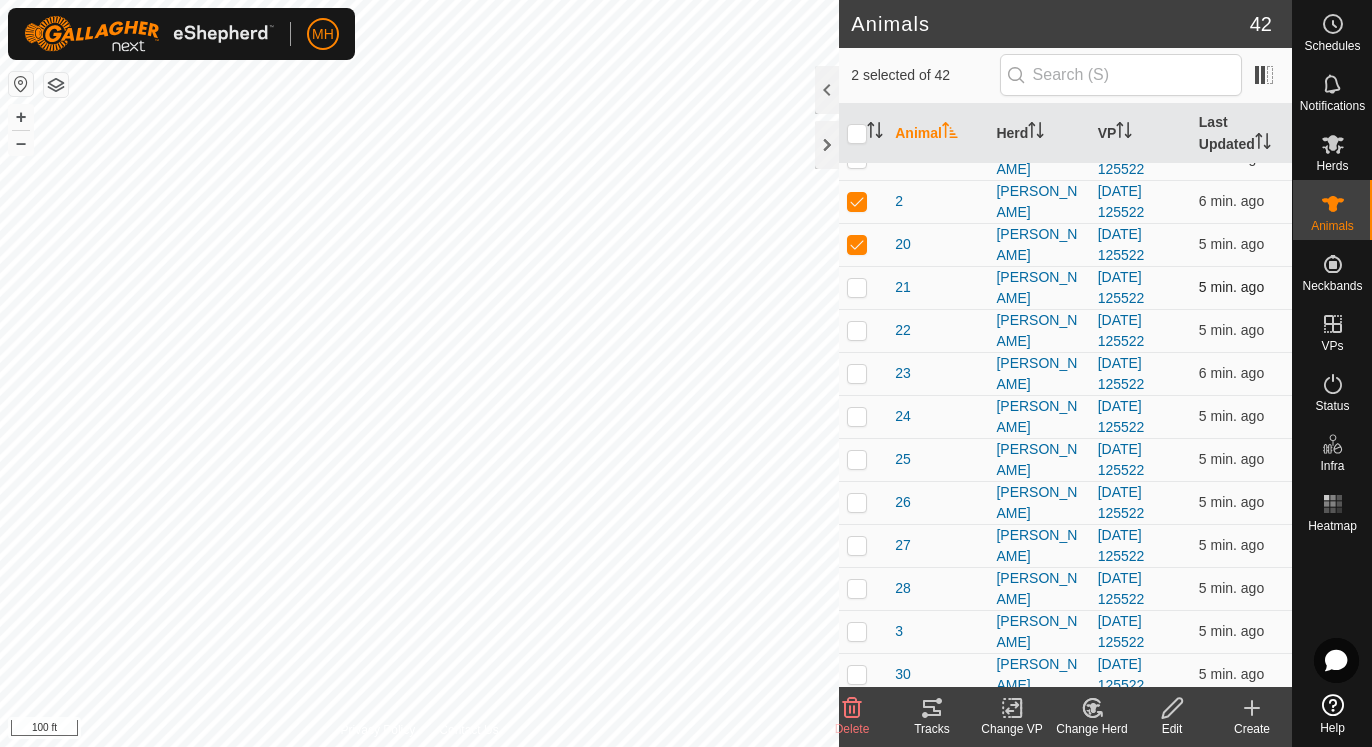 click at bounding box center (857, 287) 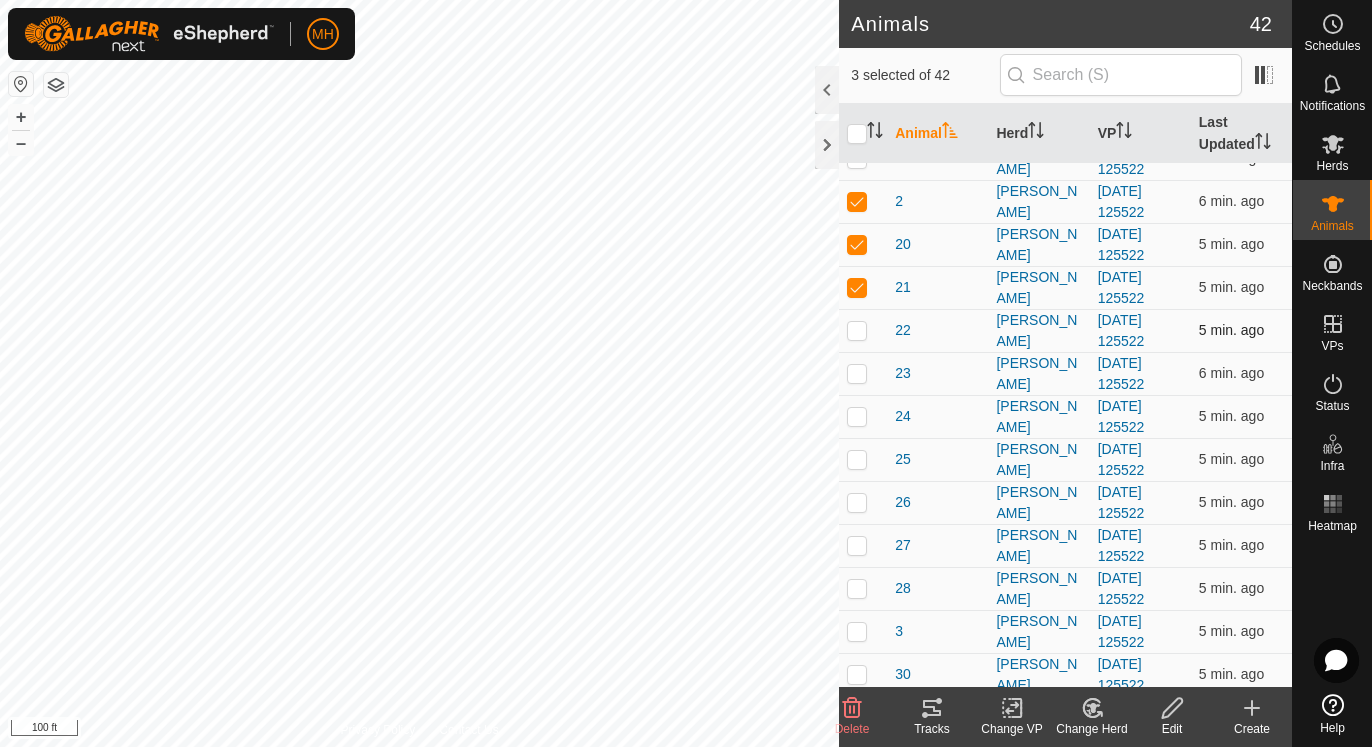 click at bounding box center (857, 330) 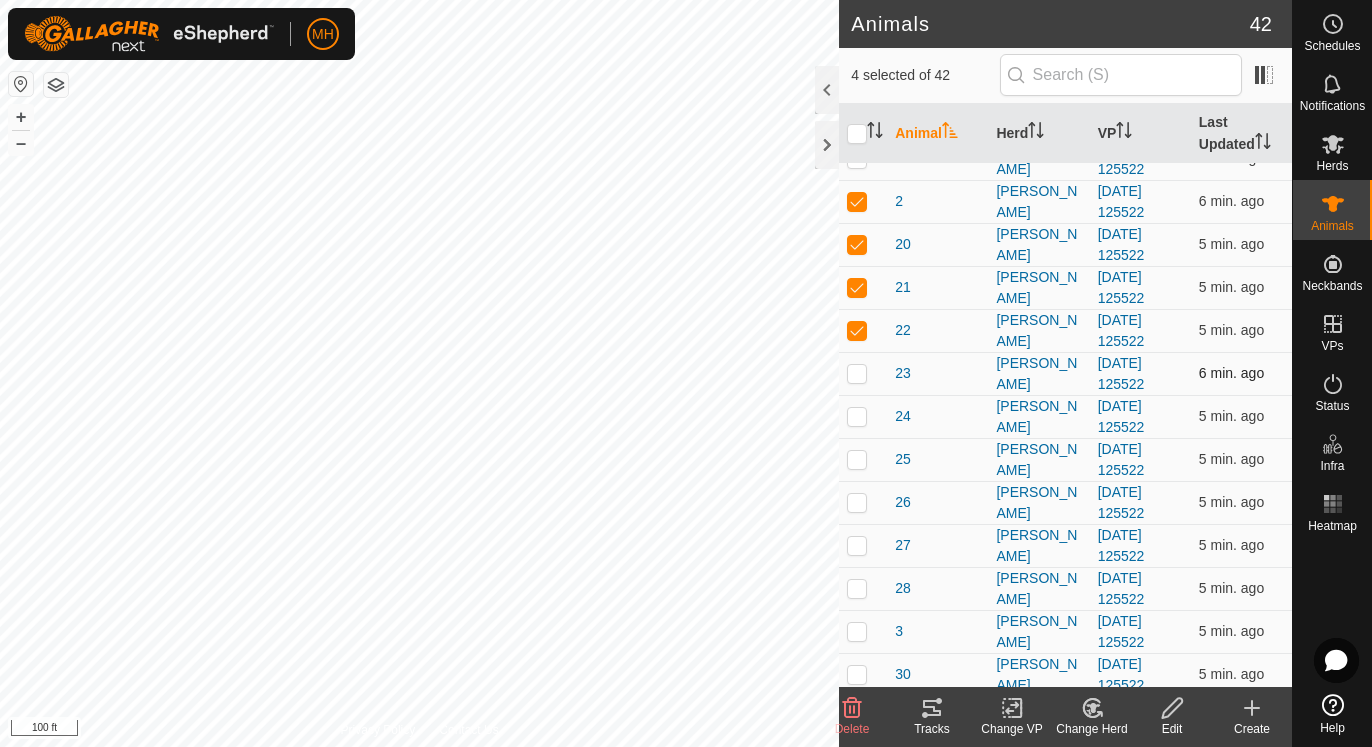 click at bounding box center (857, 373) 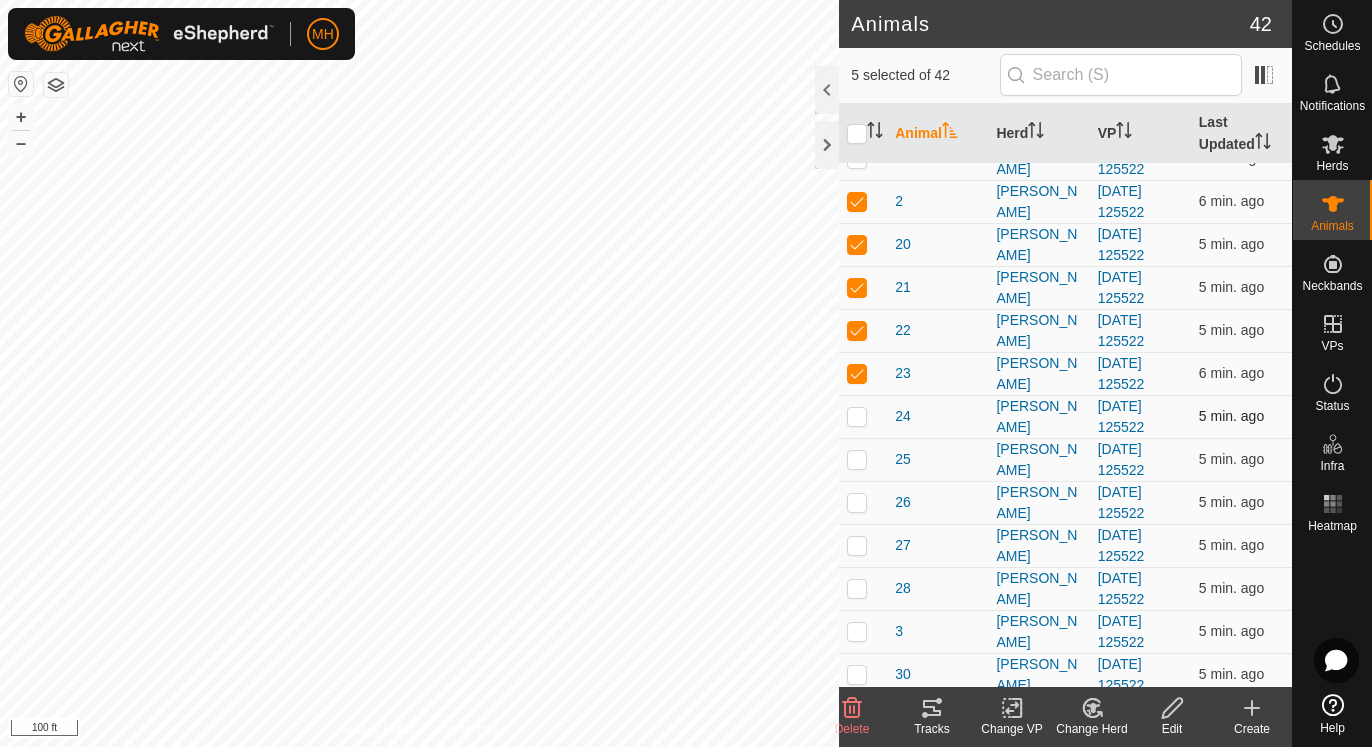 click at bounding box center [857, 416] 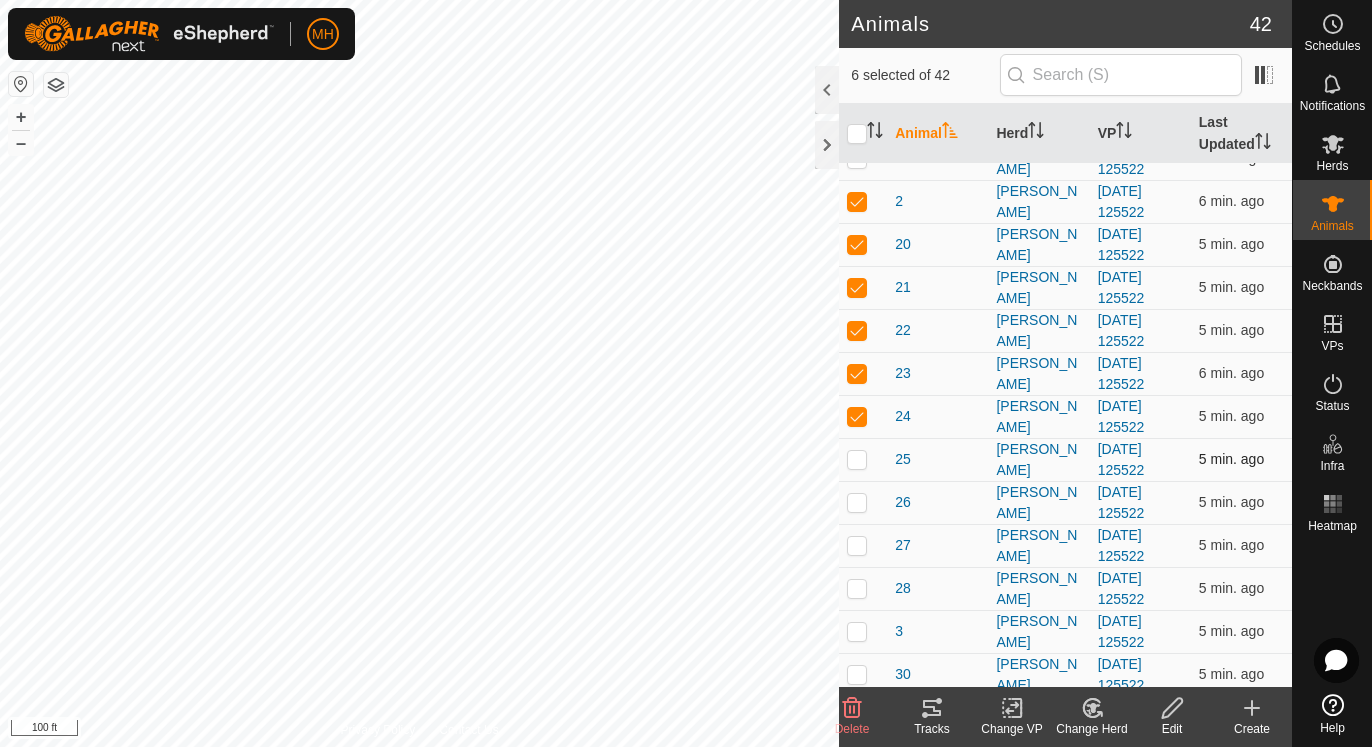 click at bounding box center (857, 459) 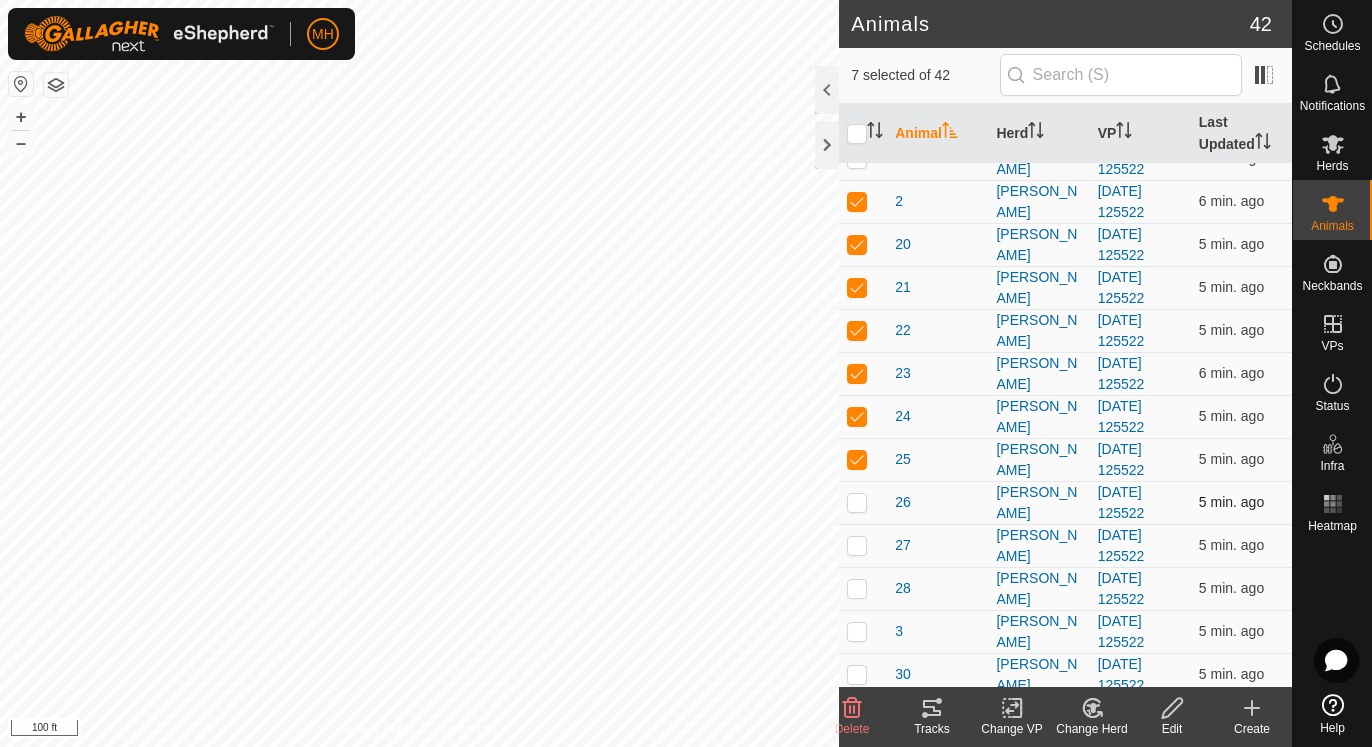 click at bounding box center [857, 502] 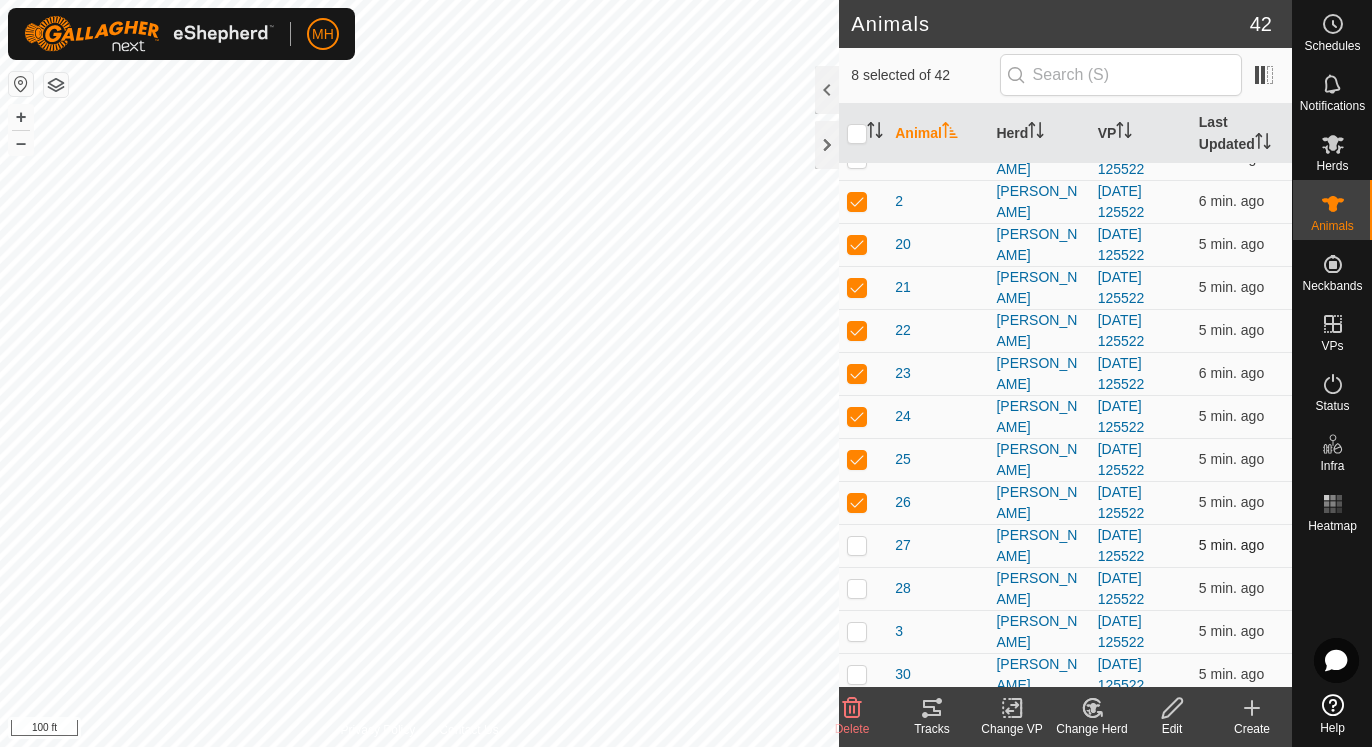 click at bounding box center (857, 545) 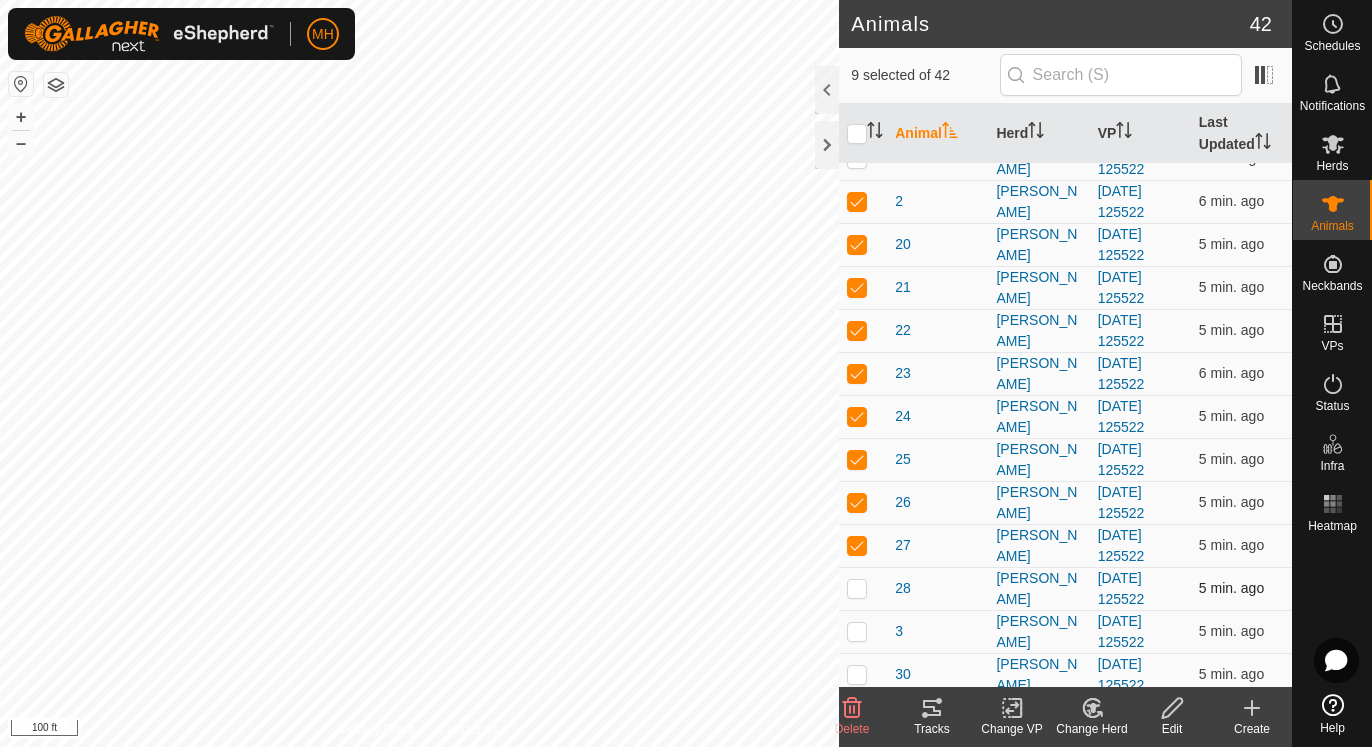click at bounding box center [857, 588] 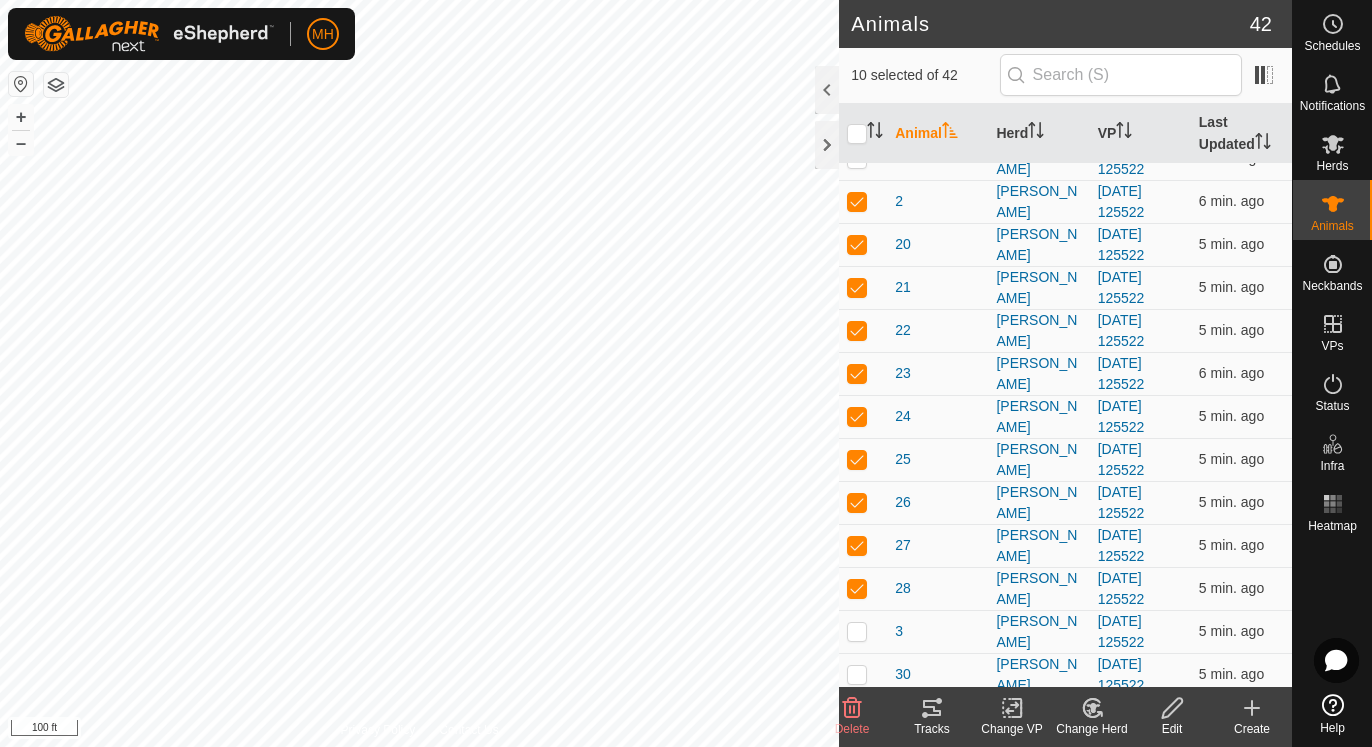 click on "Tracks" 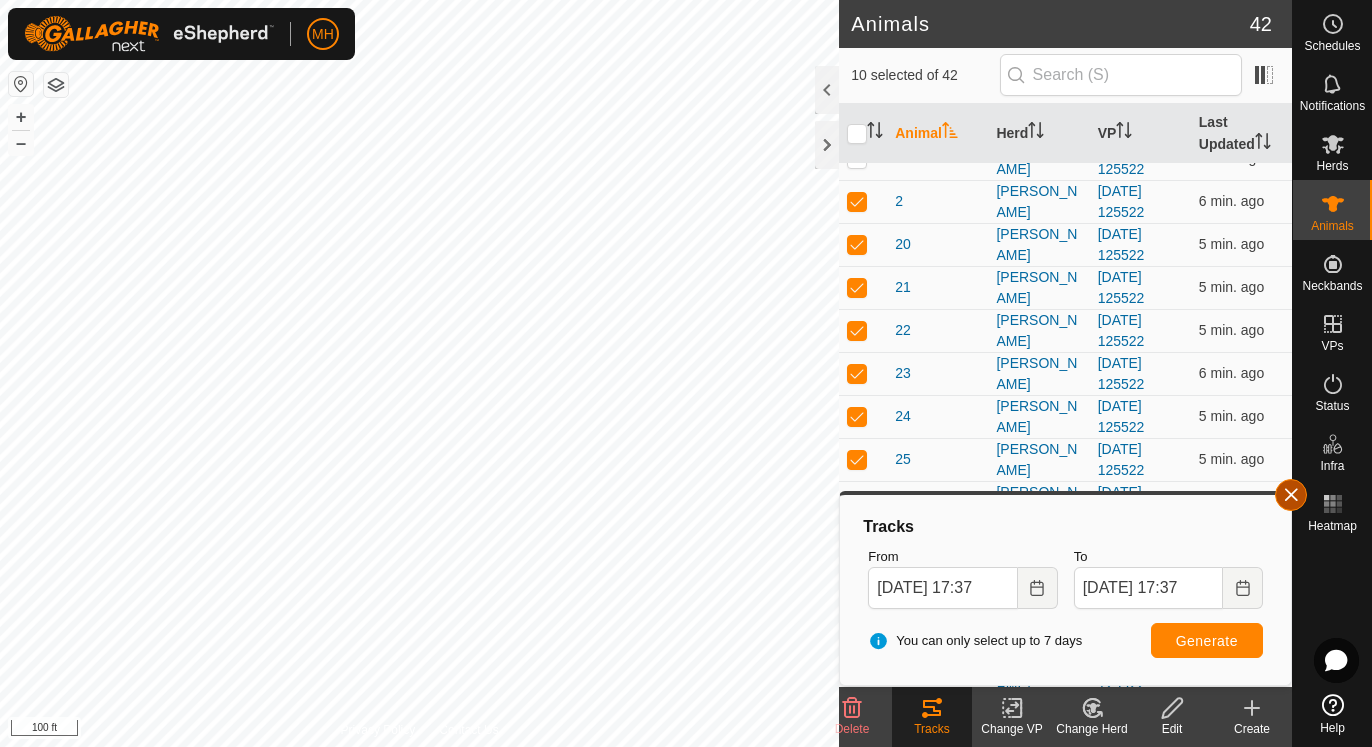 click at bounding box center [1291, 495] 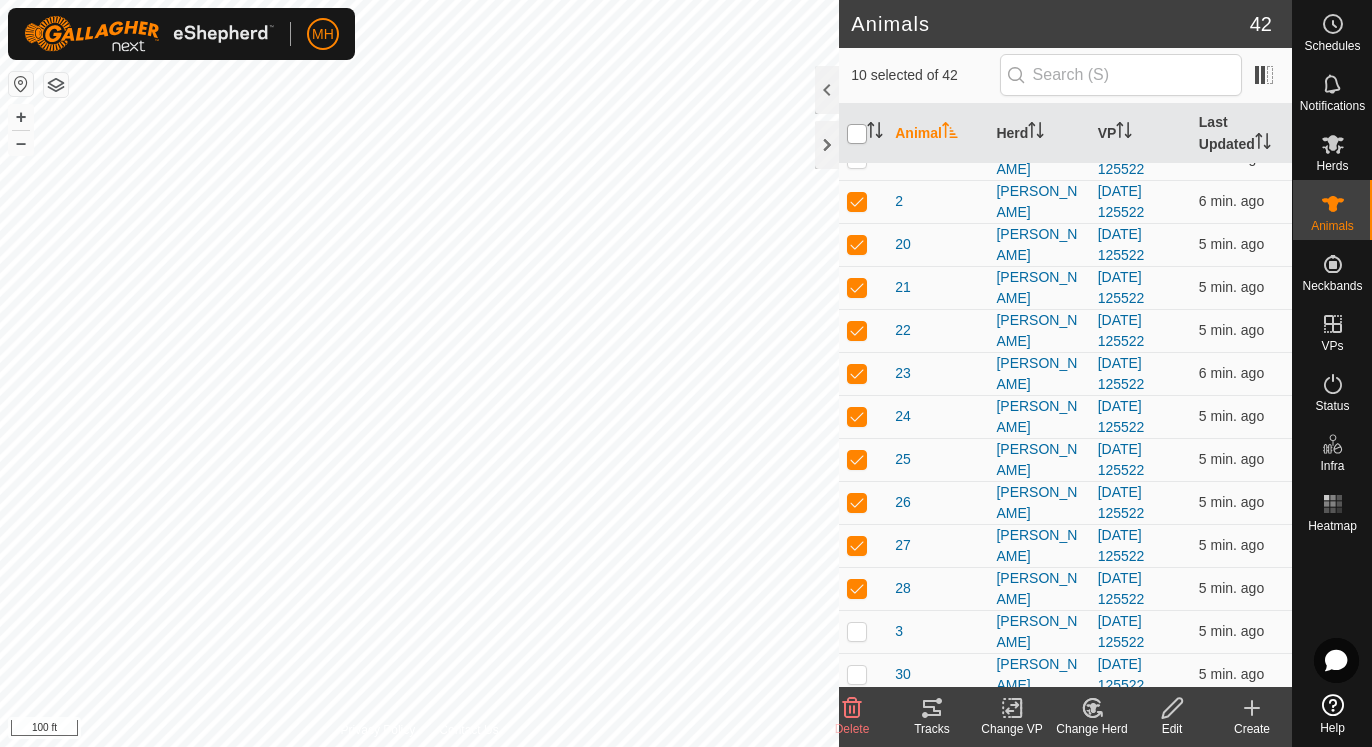 click at bounding box center (857, 134) 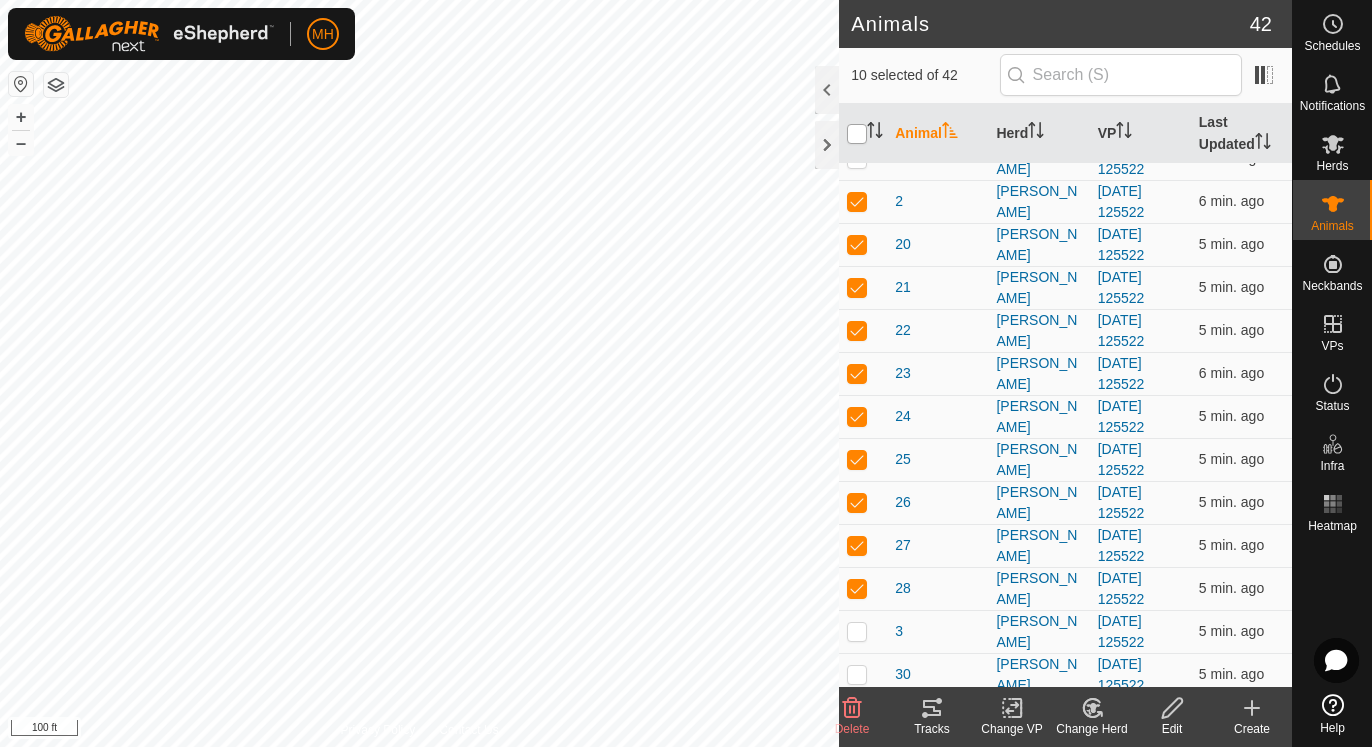 checkbox on "true" 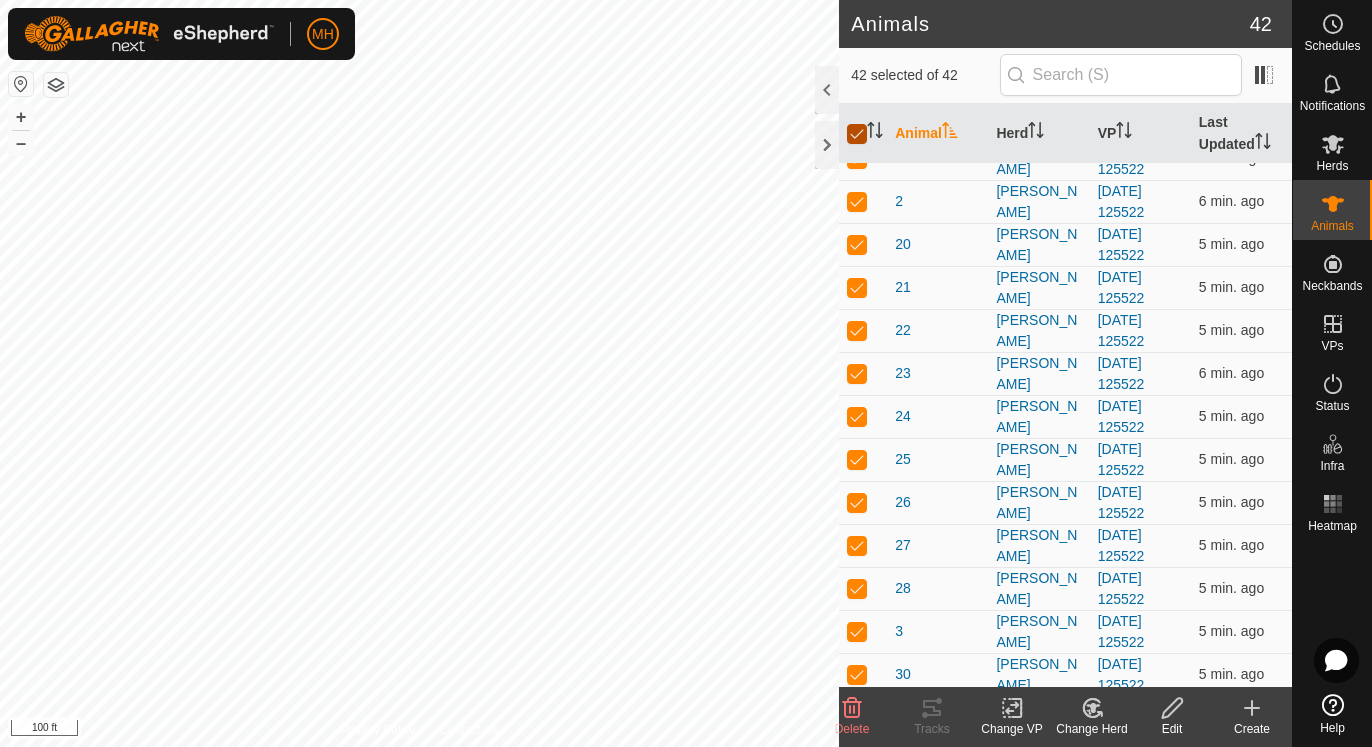 click at bounding box center (857, 134) 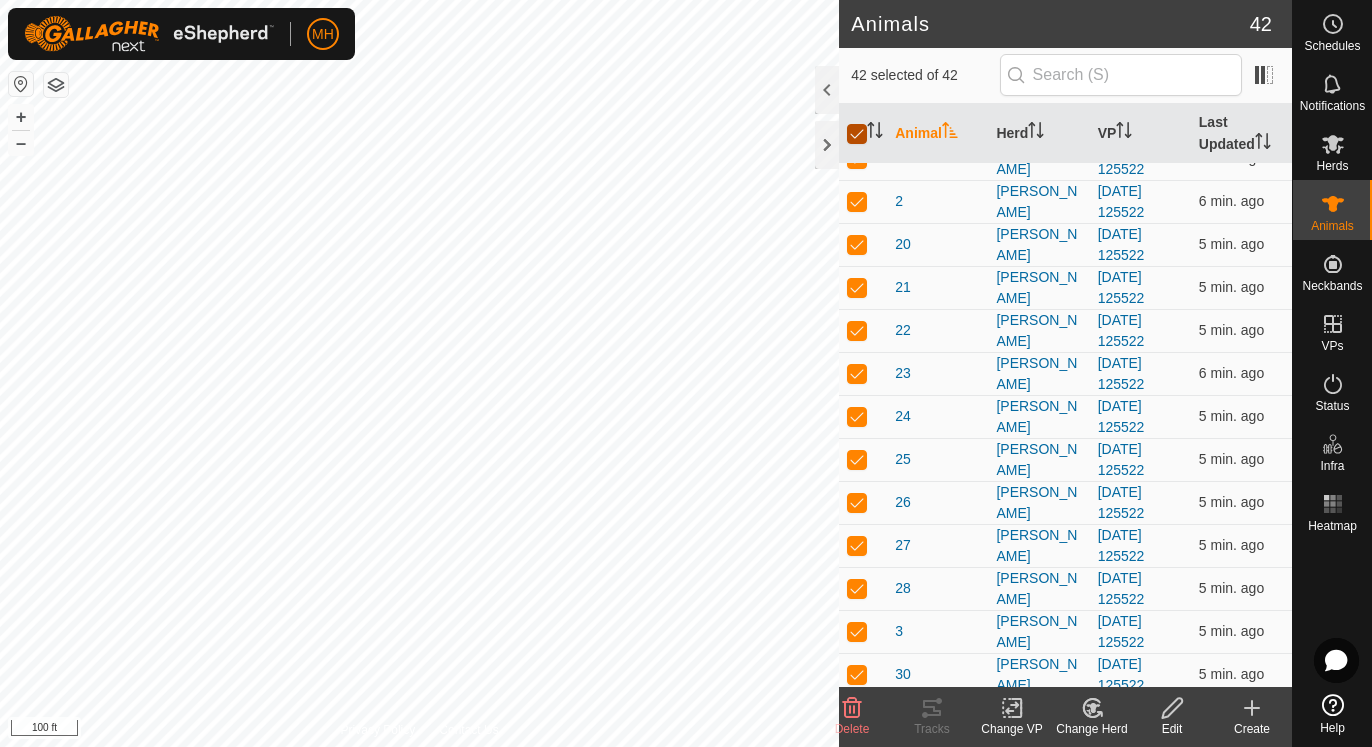 checkbox on "false" 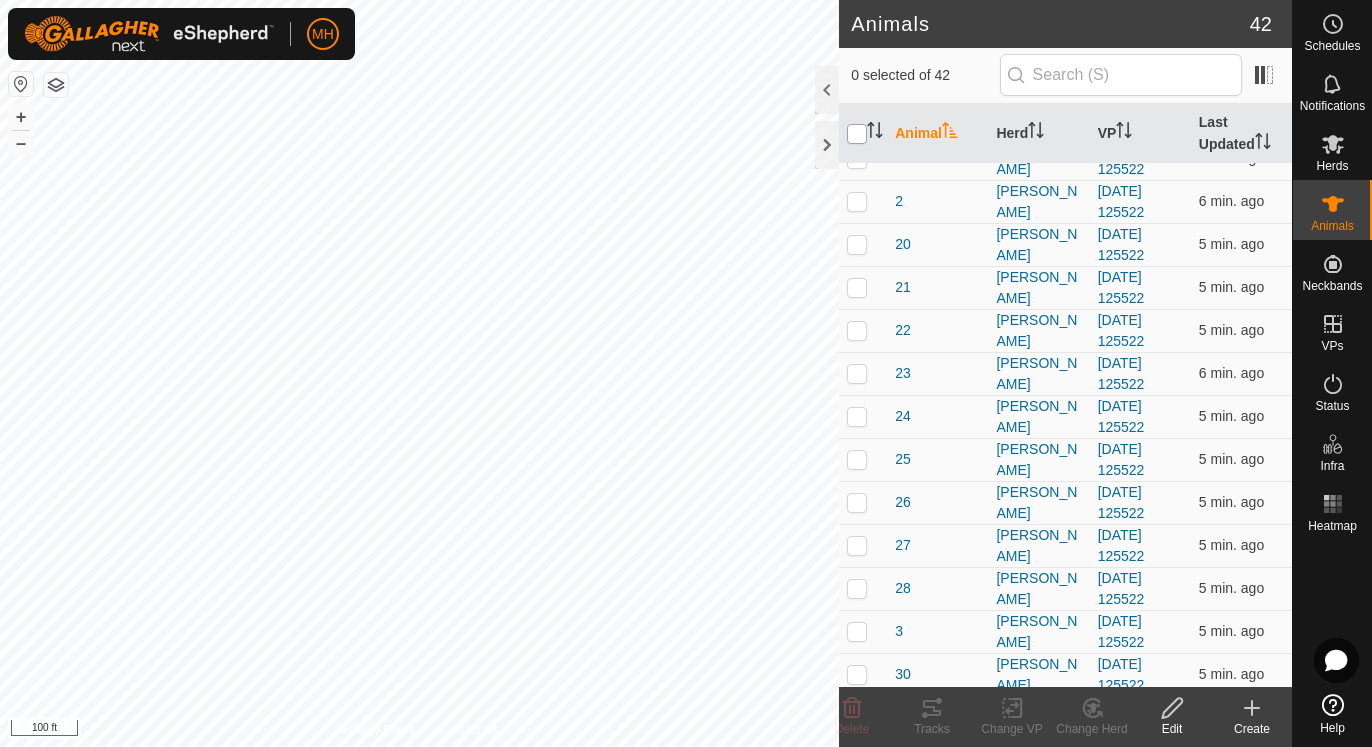 checkbox on "false" 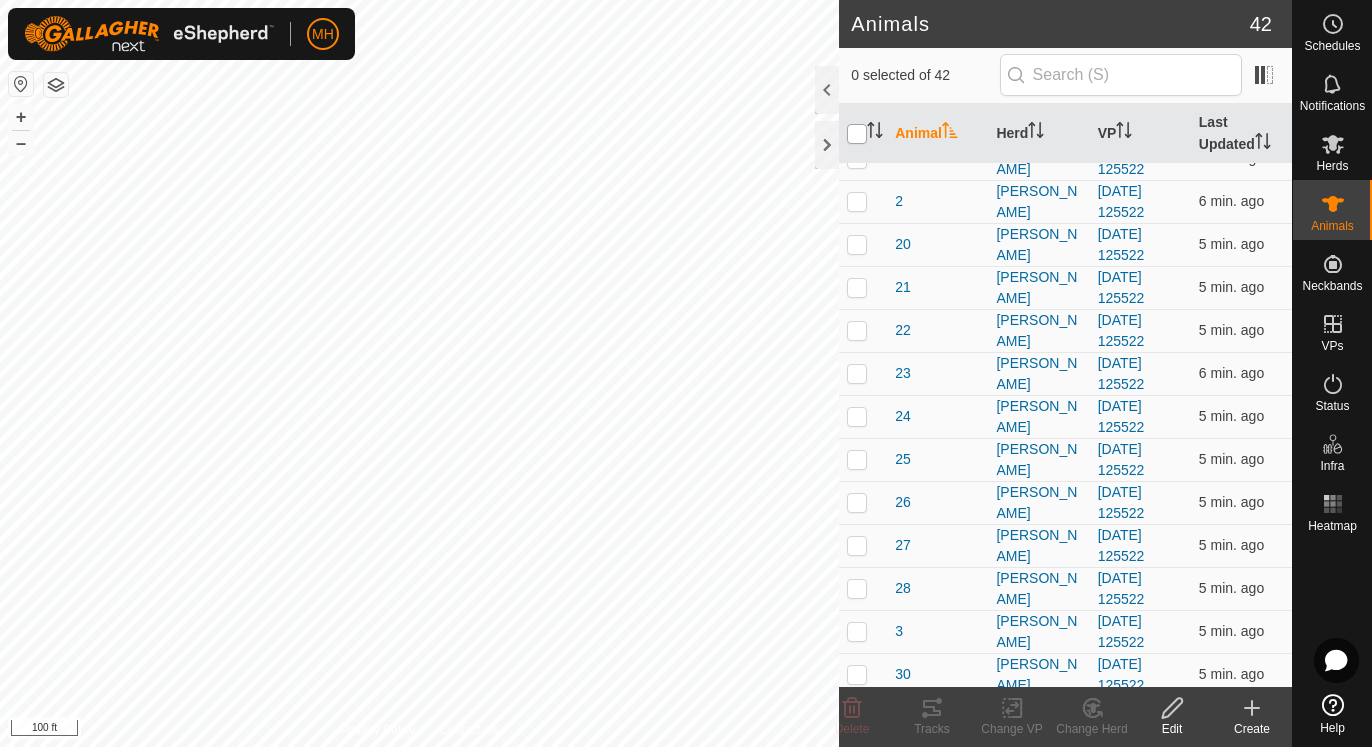 checkbox on "false" 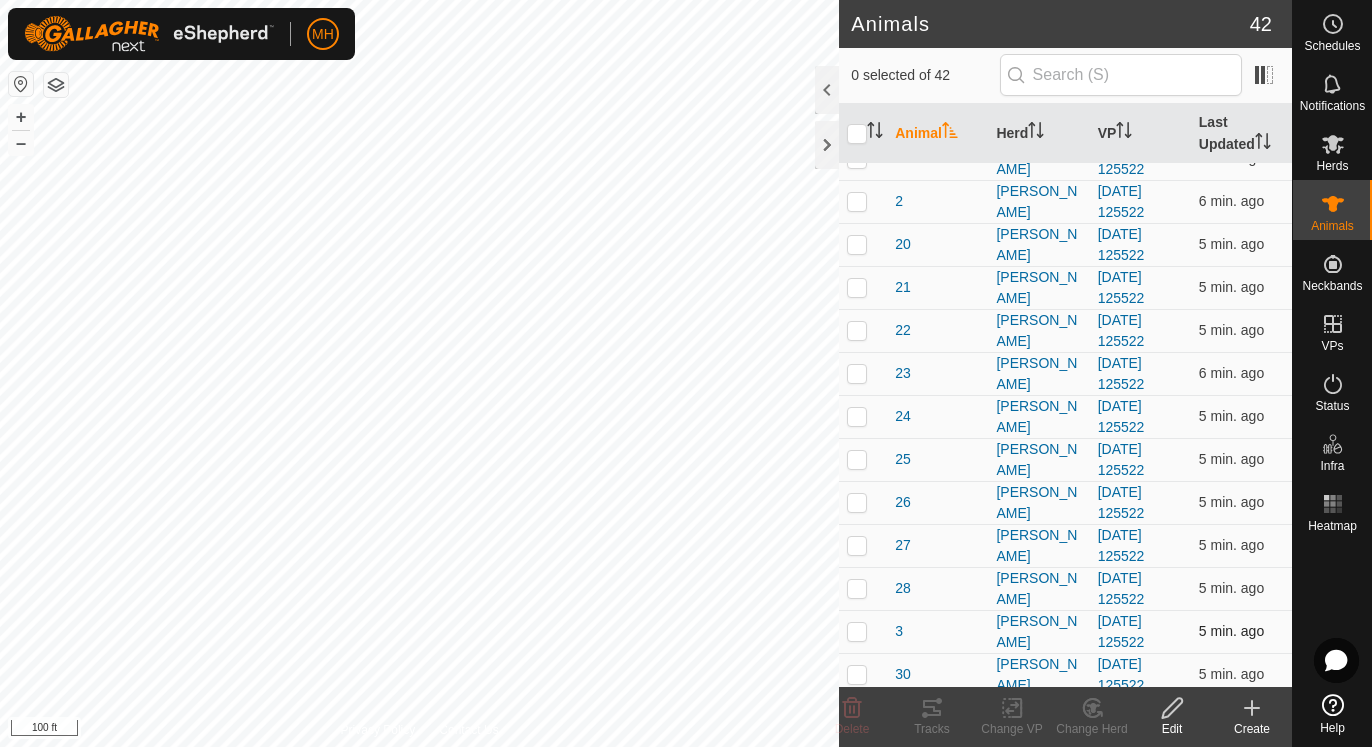 click at bounding box center (857, 631) 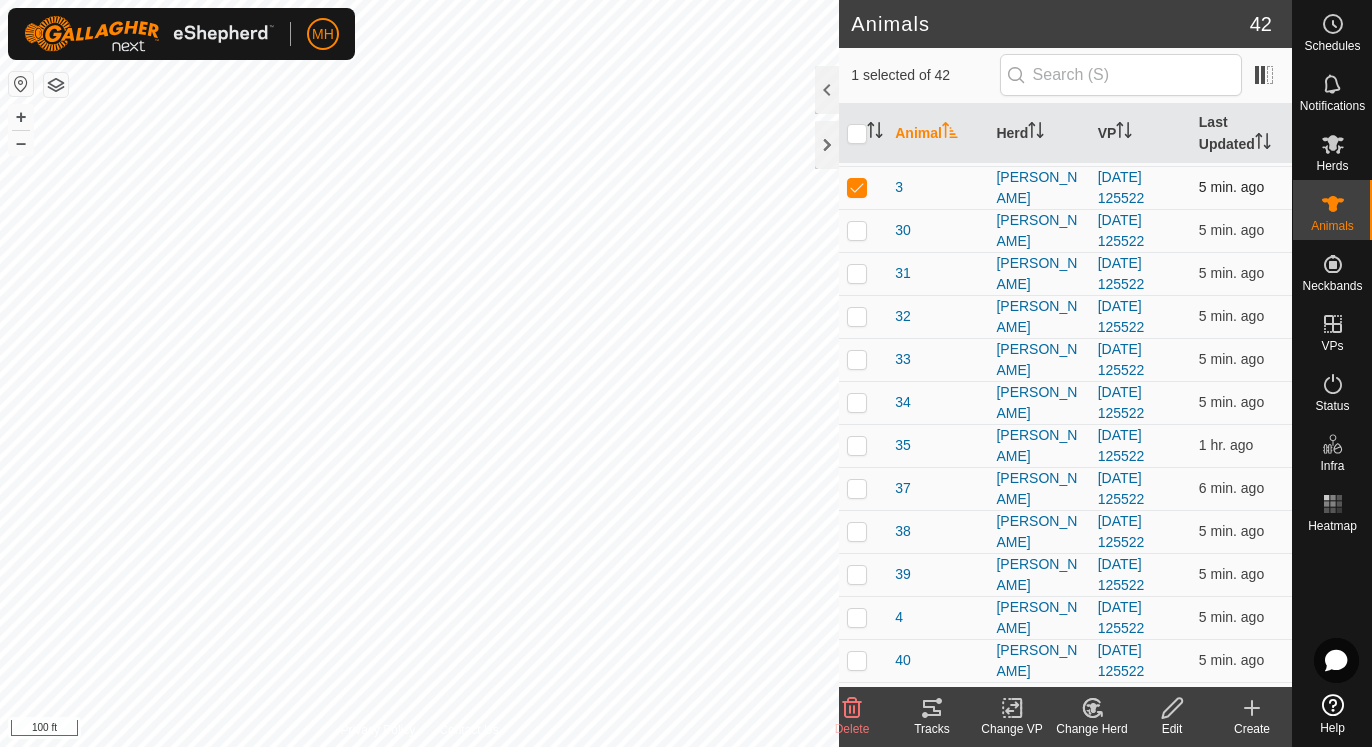 scroll, scrollTop: 842, scrollLeft: 0, axis: vertical 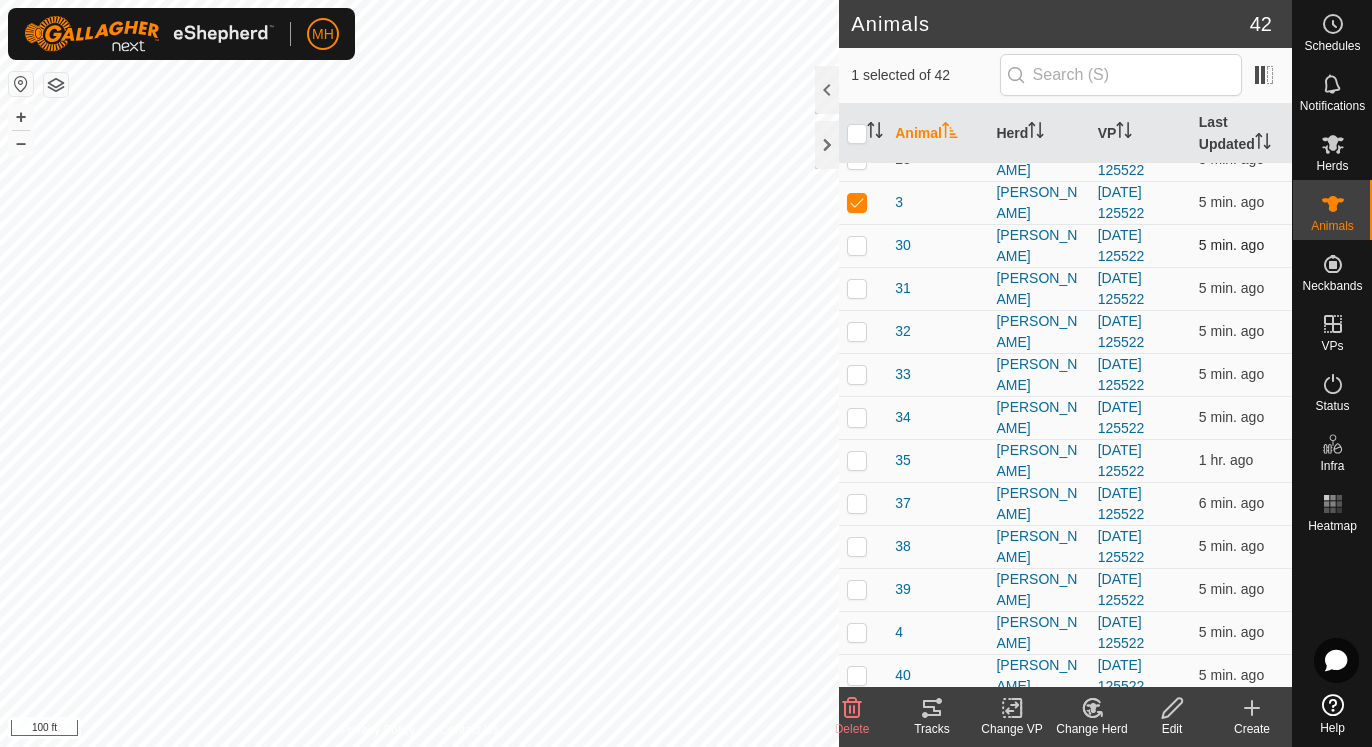 click at bounding box center (857, 245) 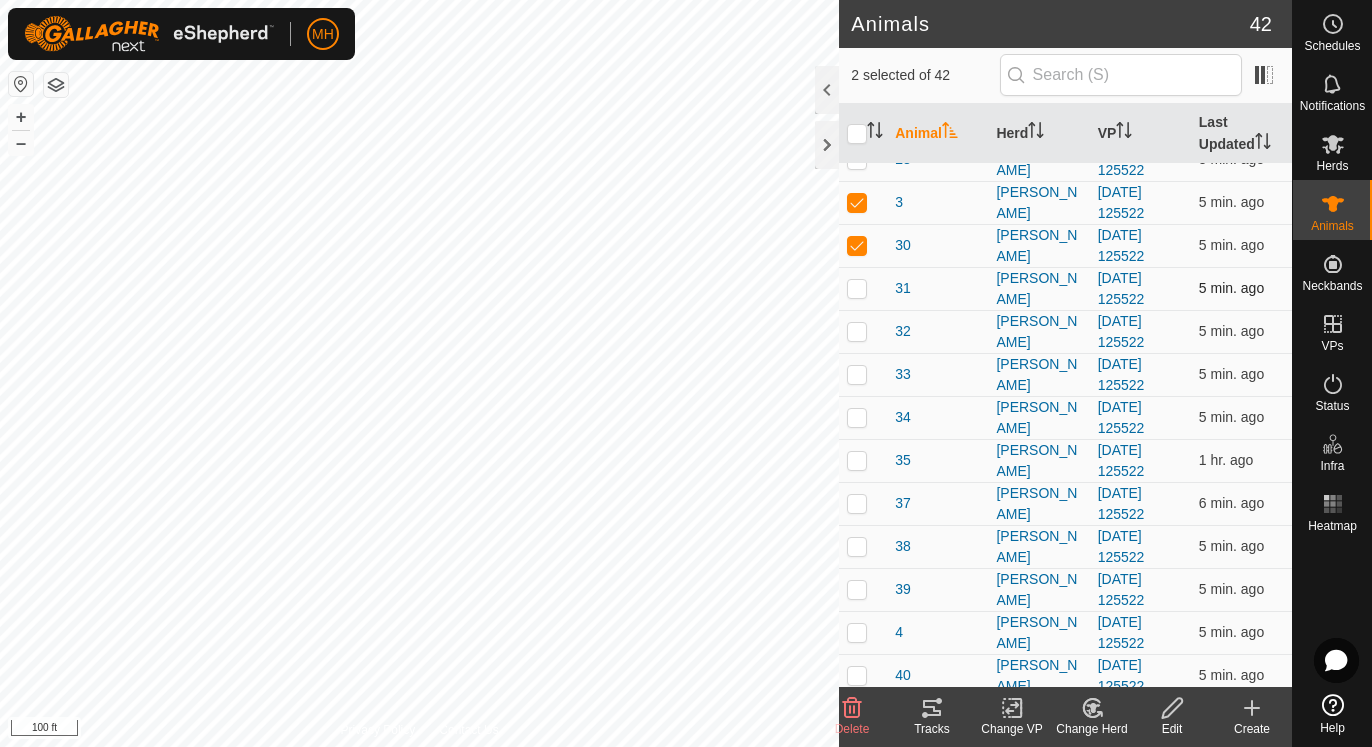 click at bounding box center [857, 288] 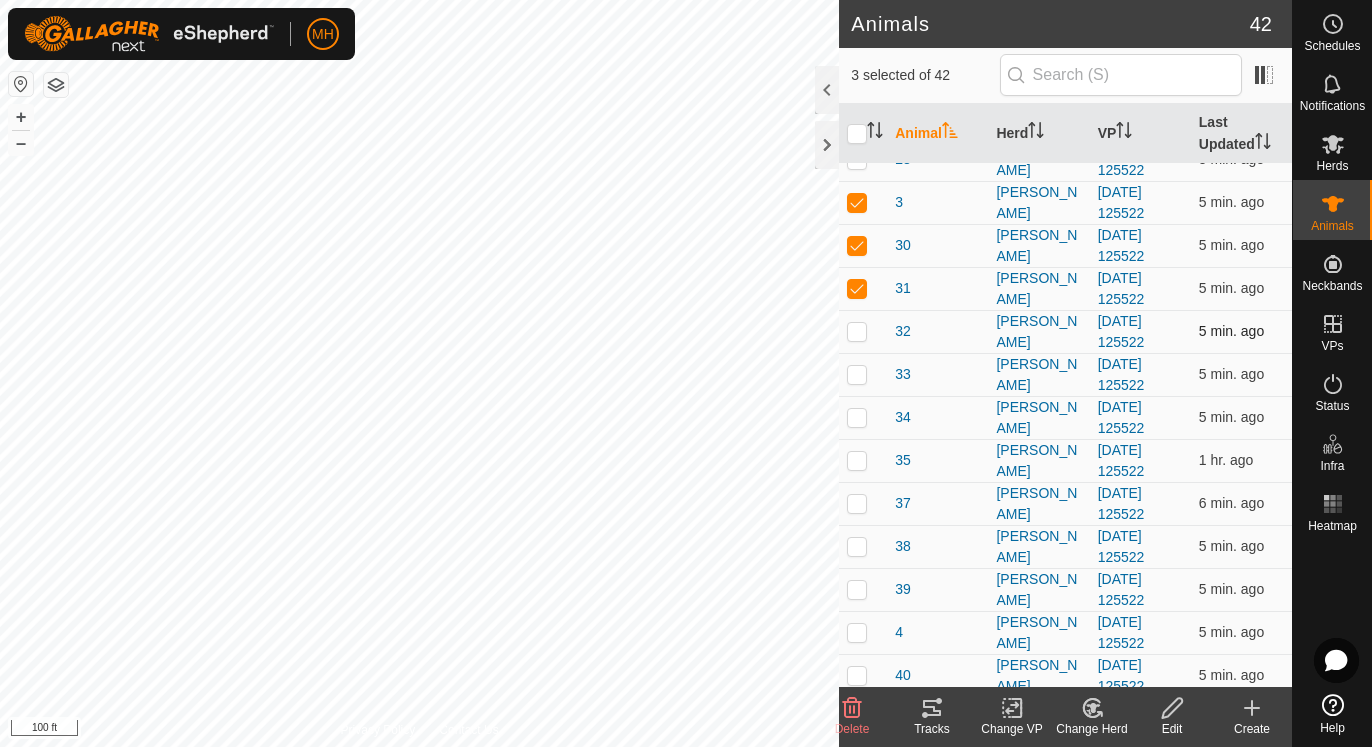 click at bounding box center (857, 331) 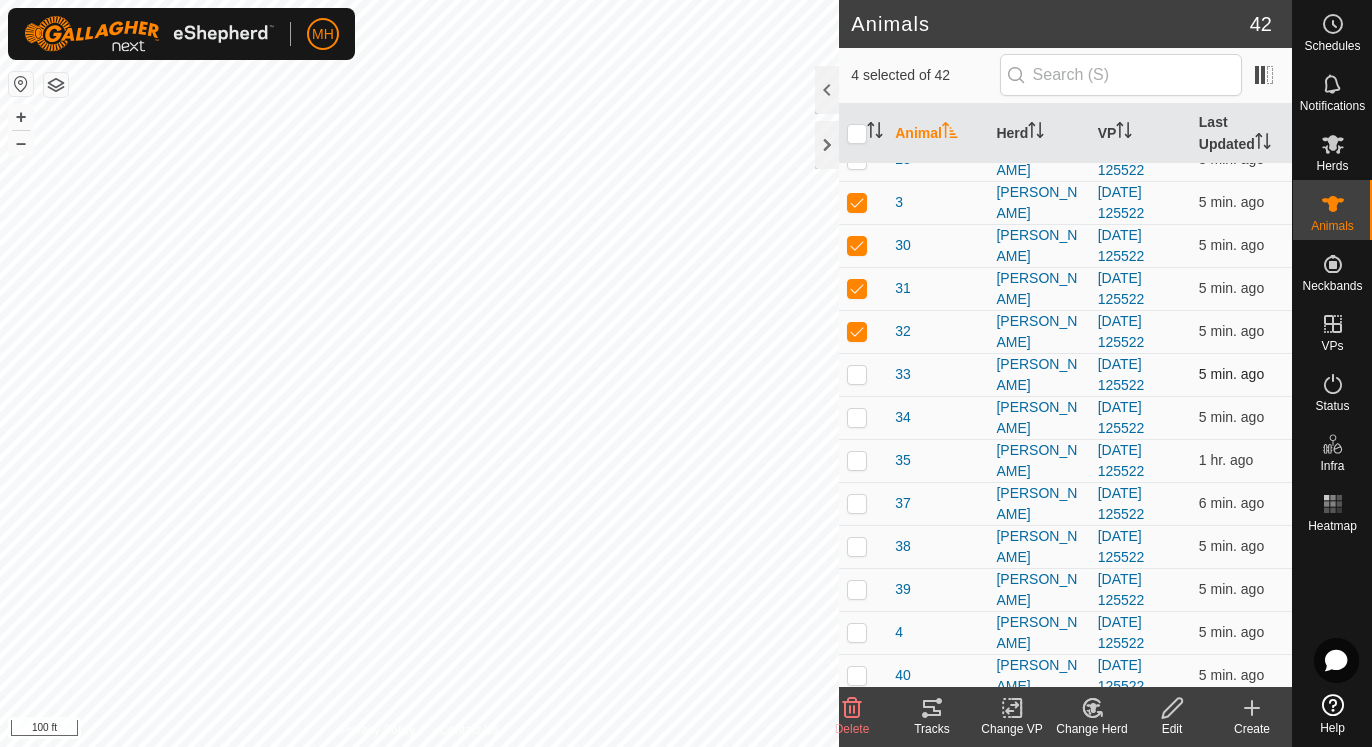 click at bounding box center (857, 374) 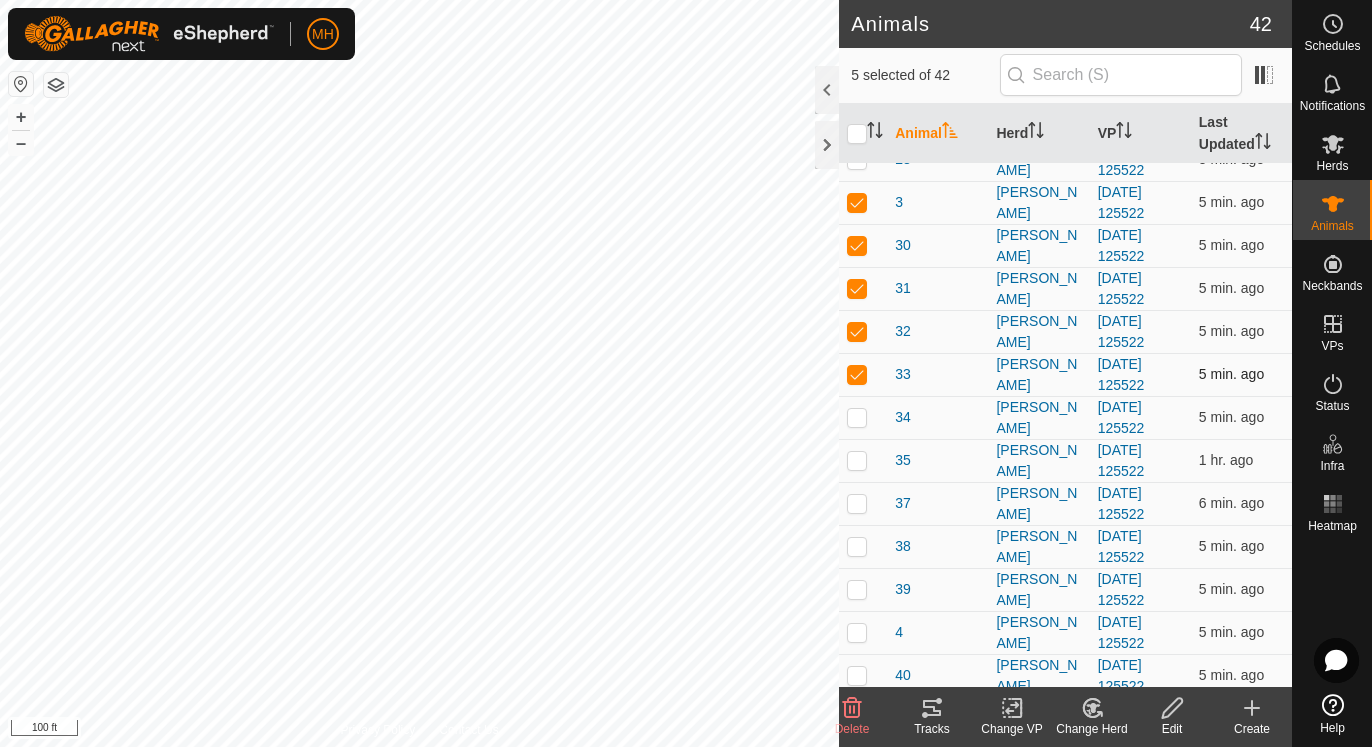 checkbox on "true" 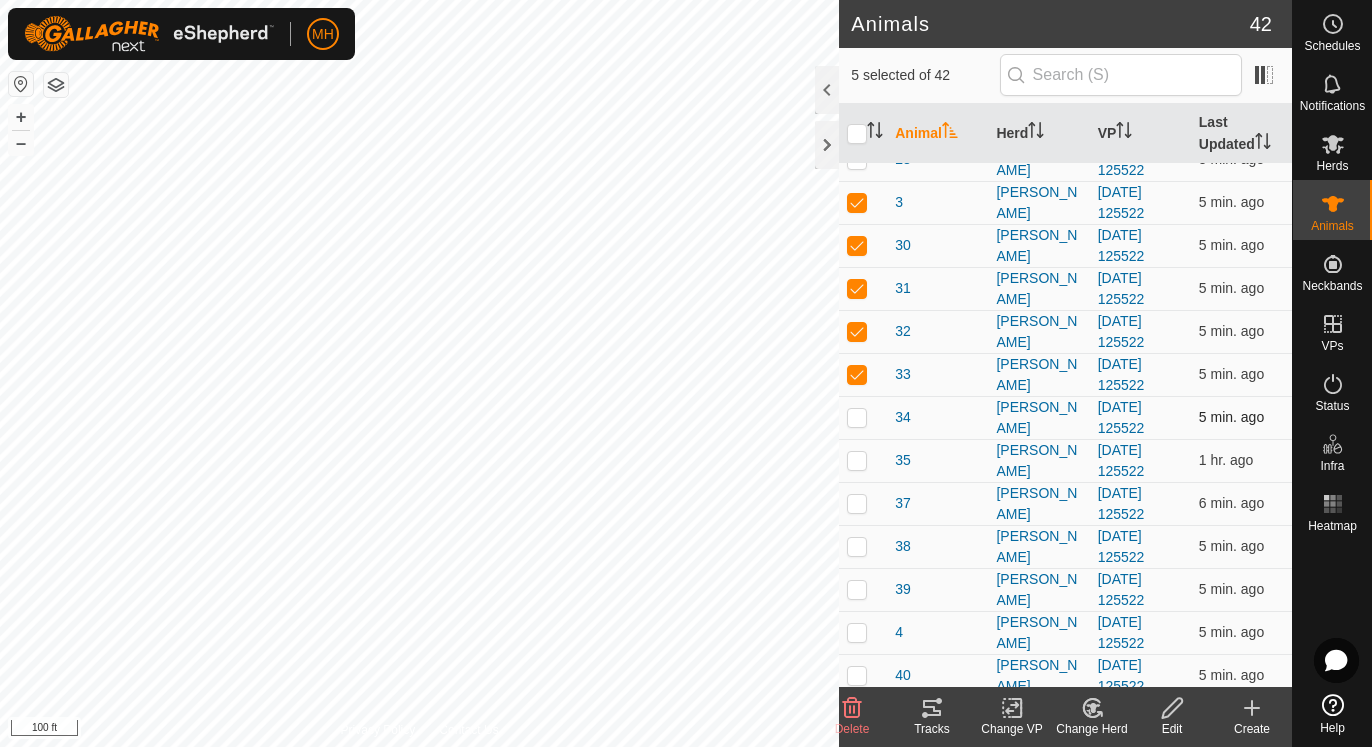 click at bounding box center [857, 417] 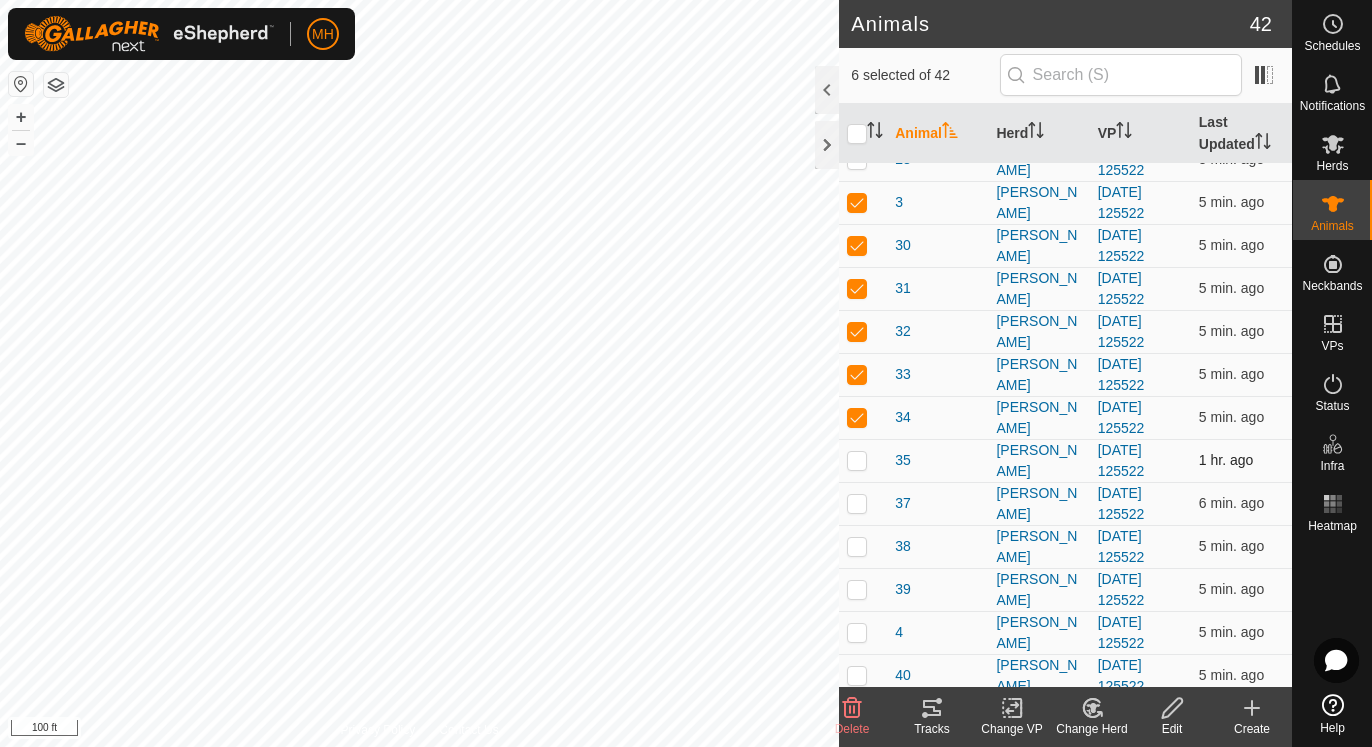 click at bounding box center (857, 460) 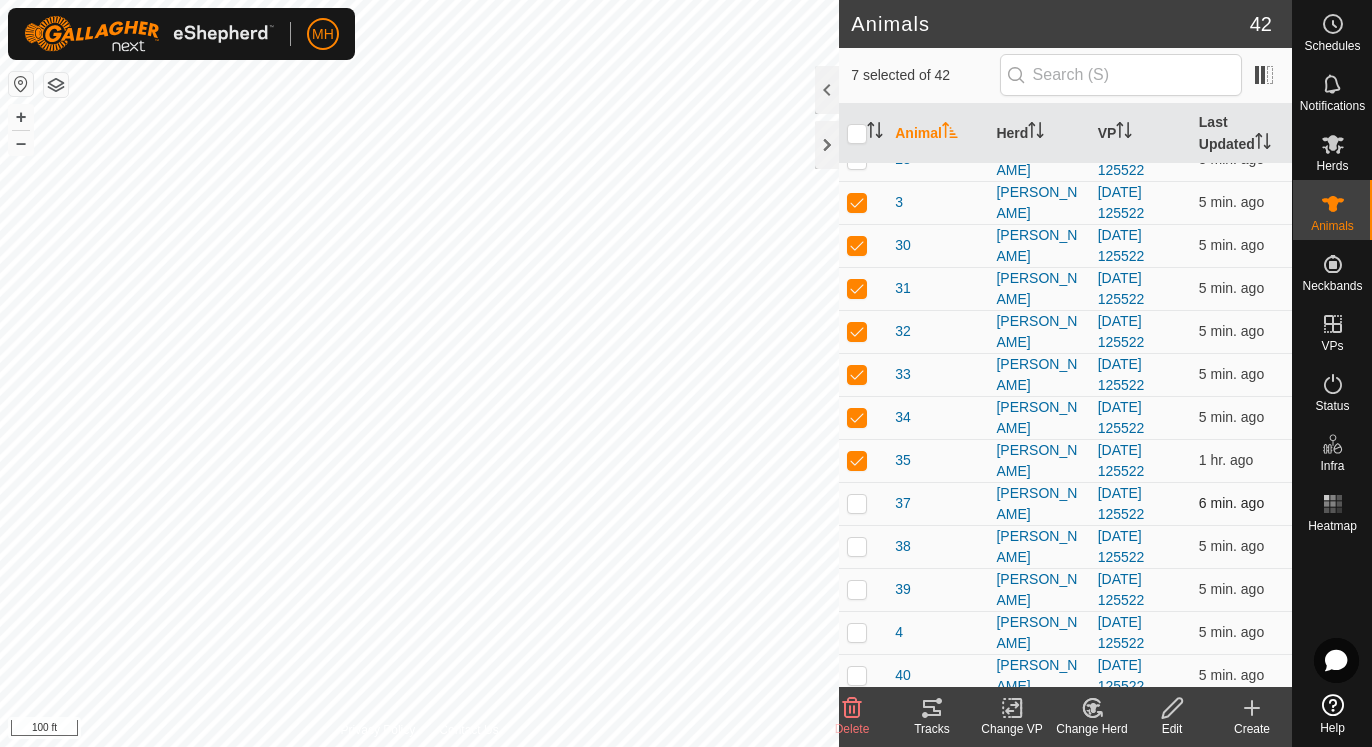 click at bounding box center (857, 503) 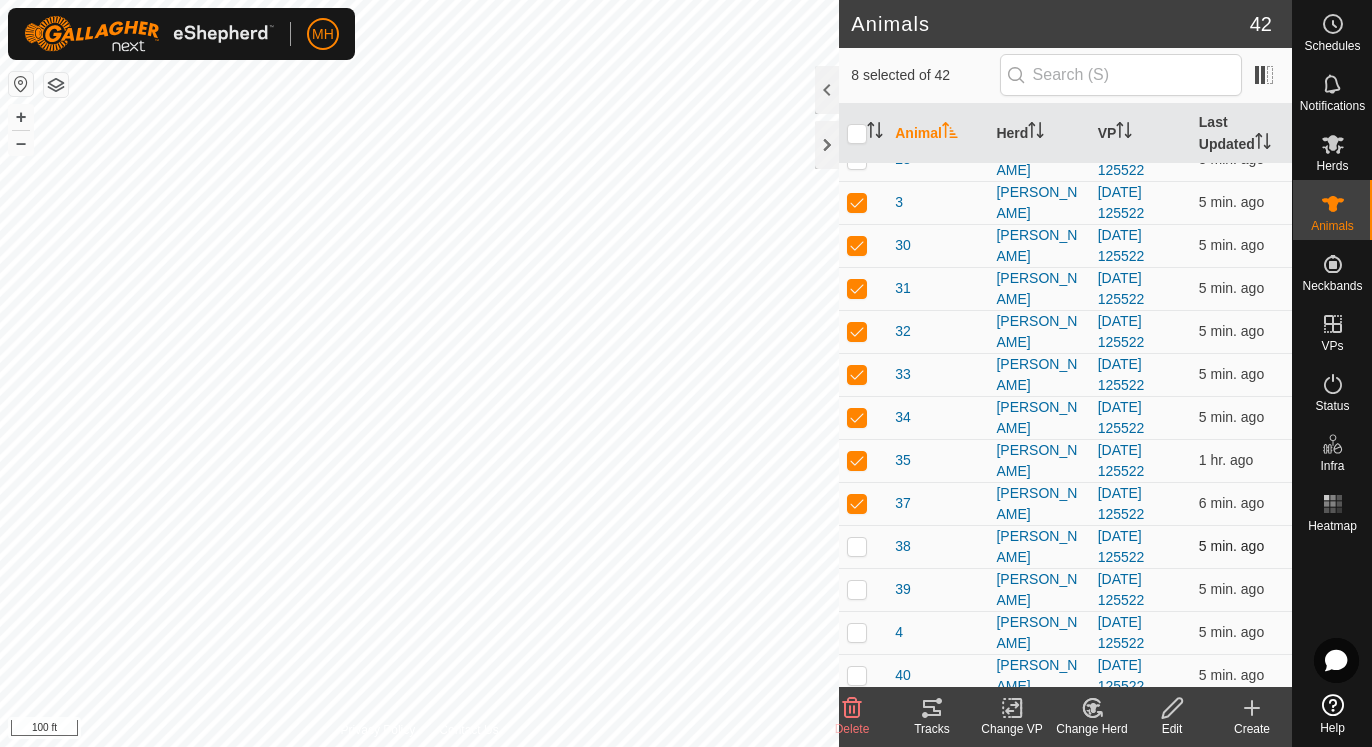click at bounding box center (857, 546) 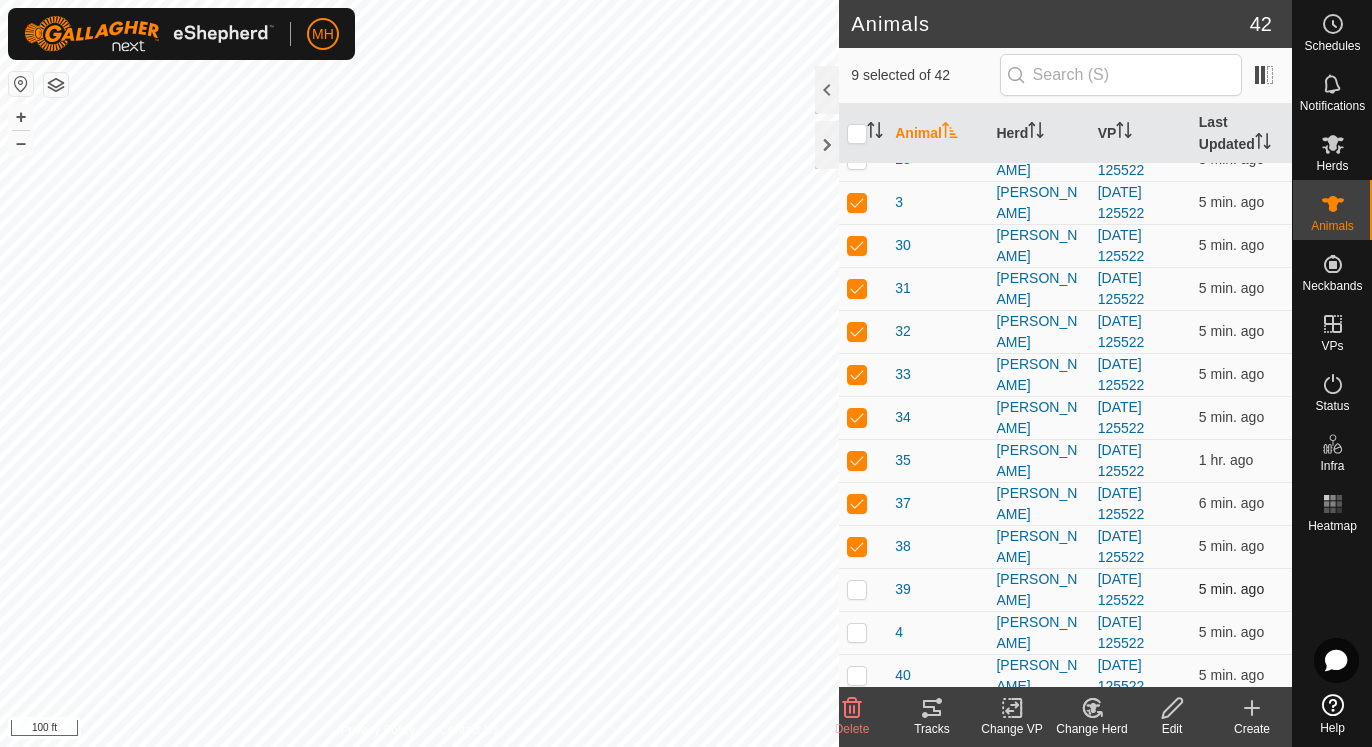 click at bounding box center (857, 589) 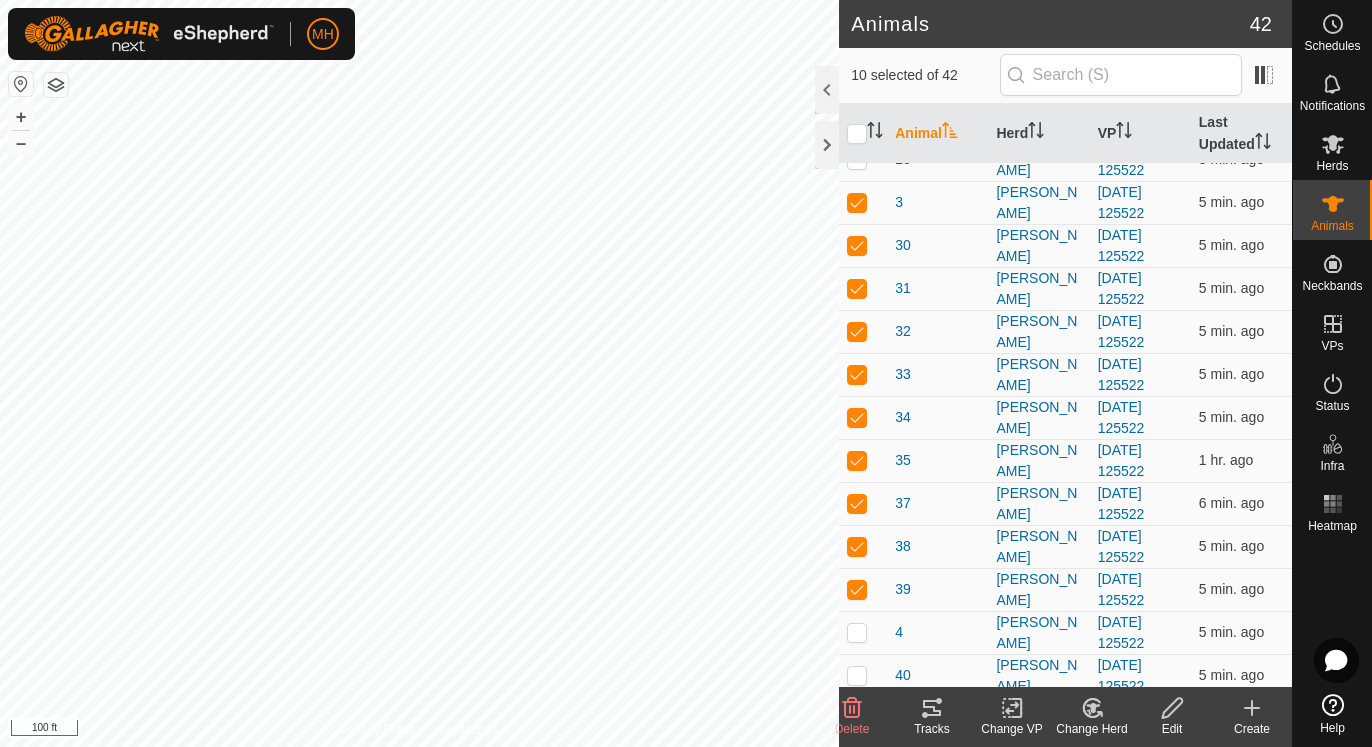 click 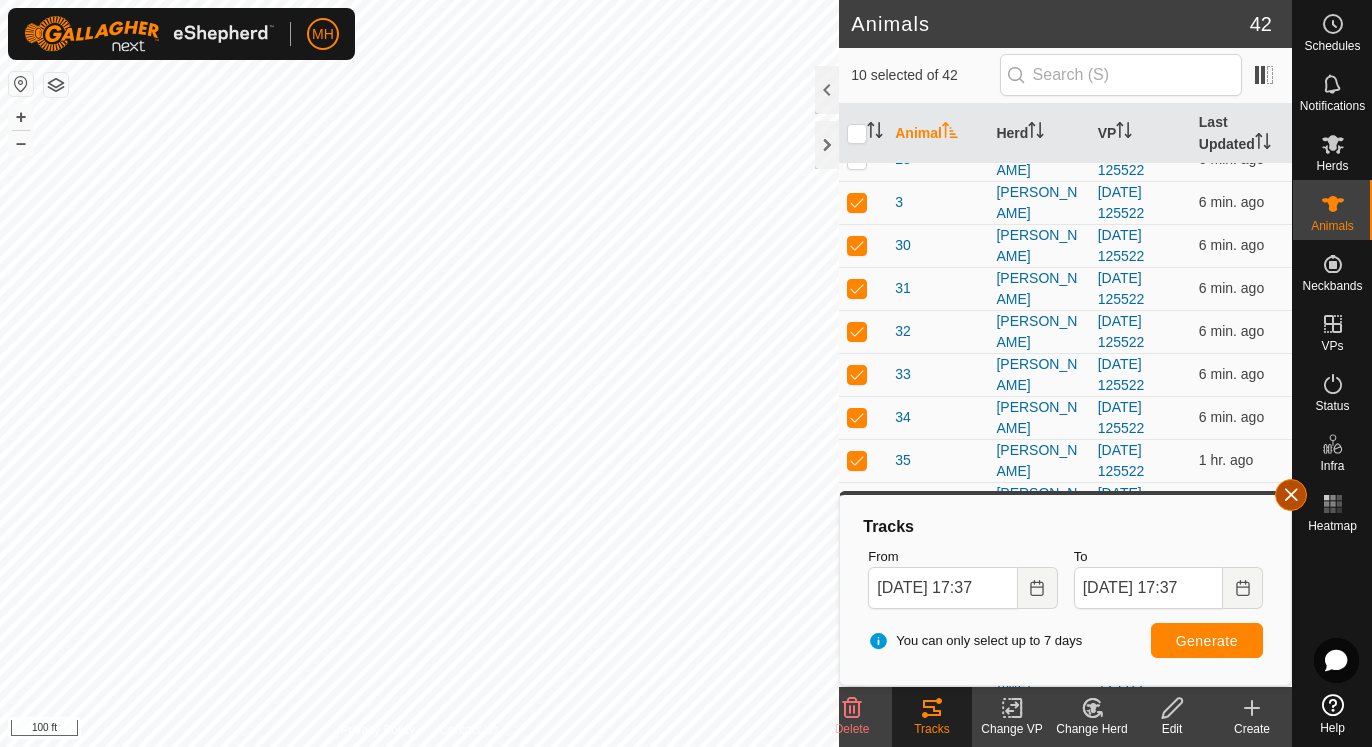 click at bounding box center [1291, 495] 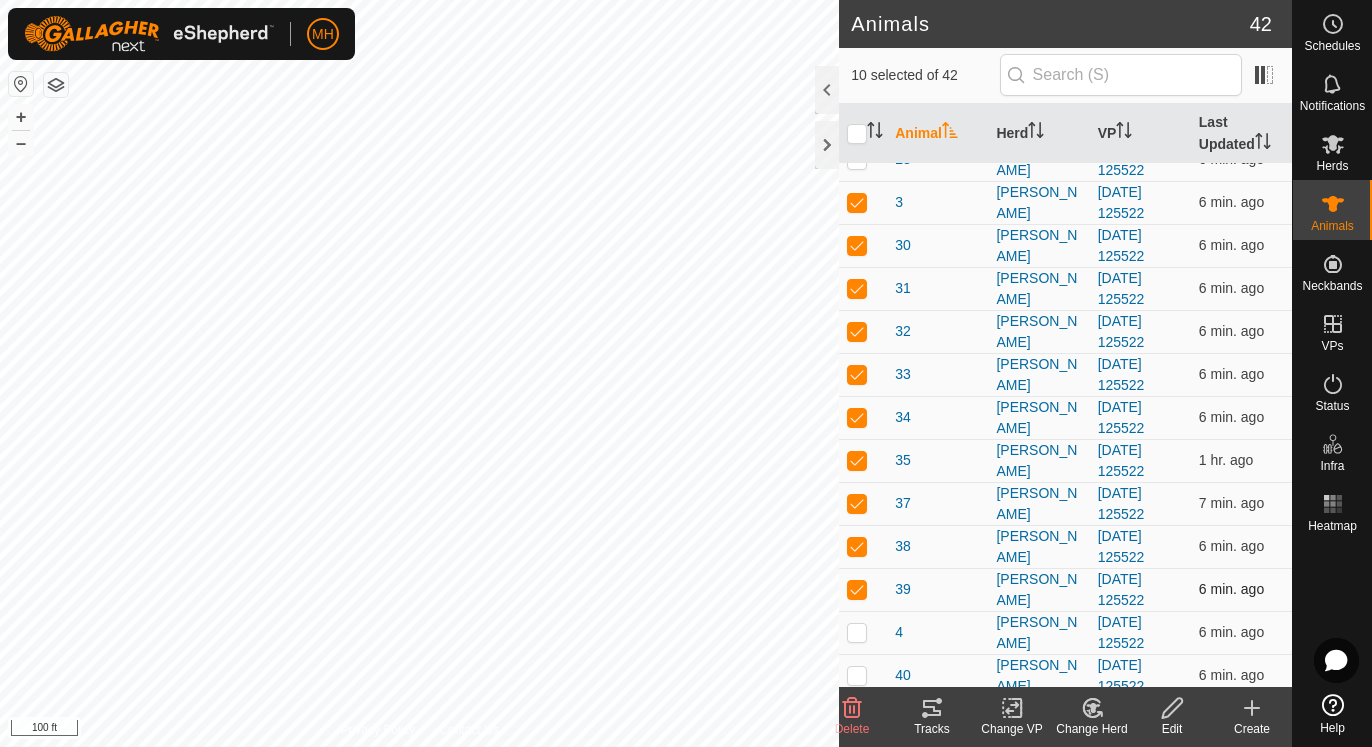 click at bounding box center (857, 589) 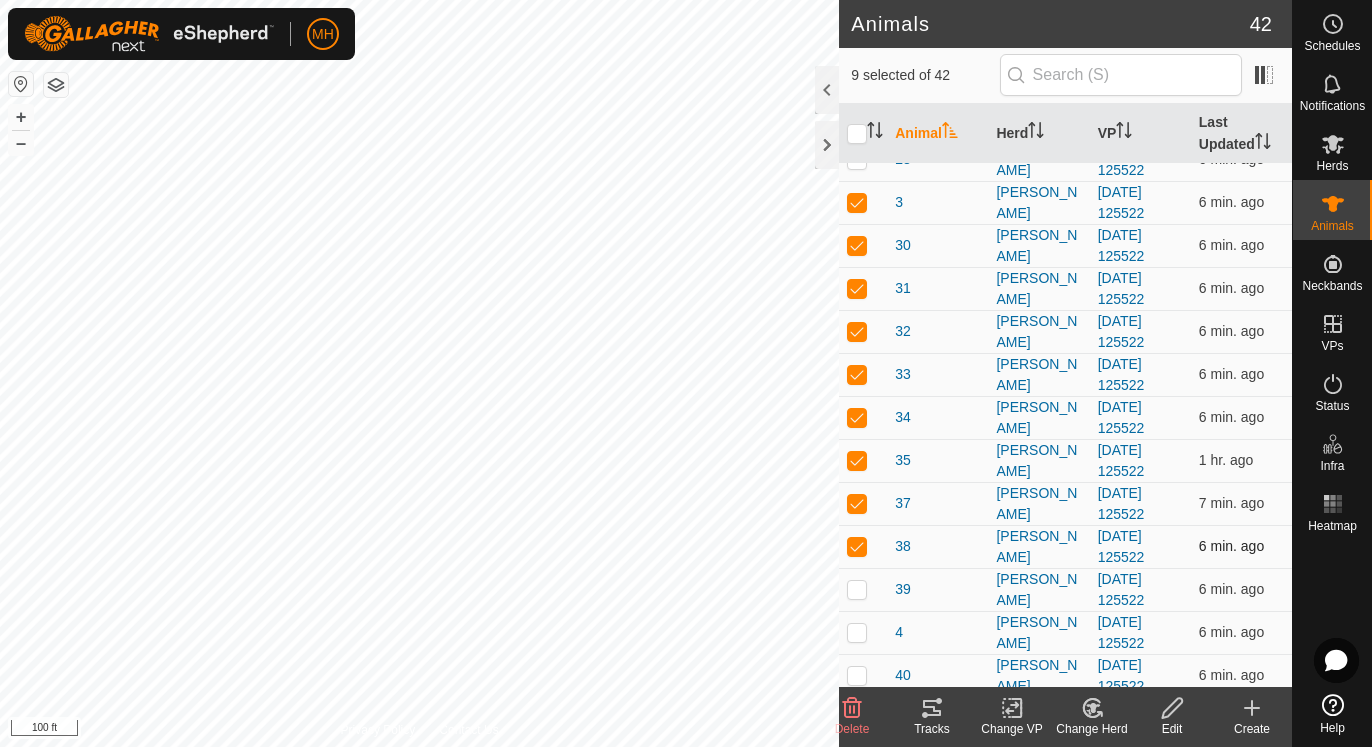 click at bounding box center (857, 546) 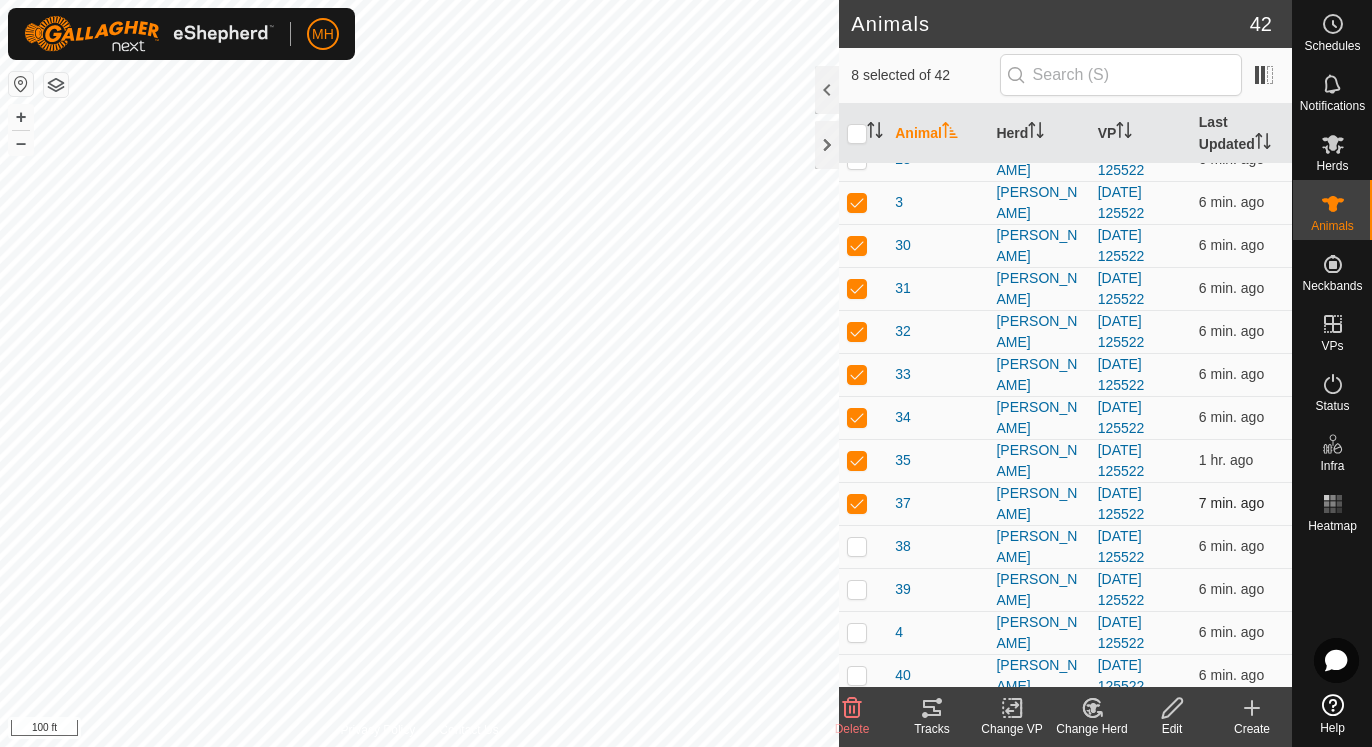 click at bounding box center (863, 503) 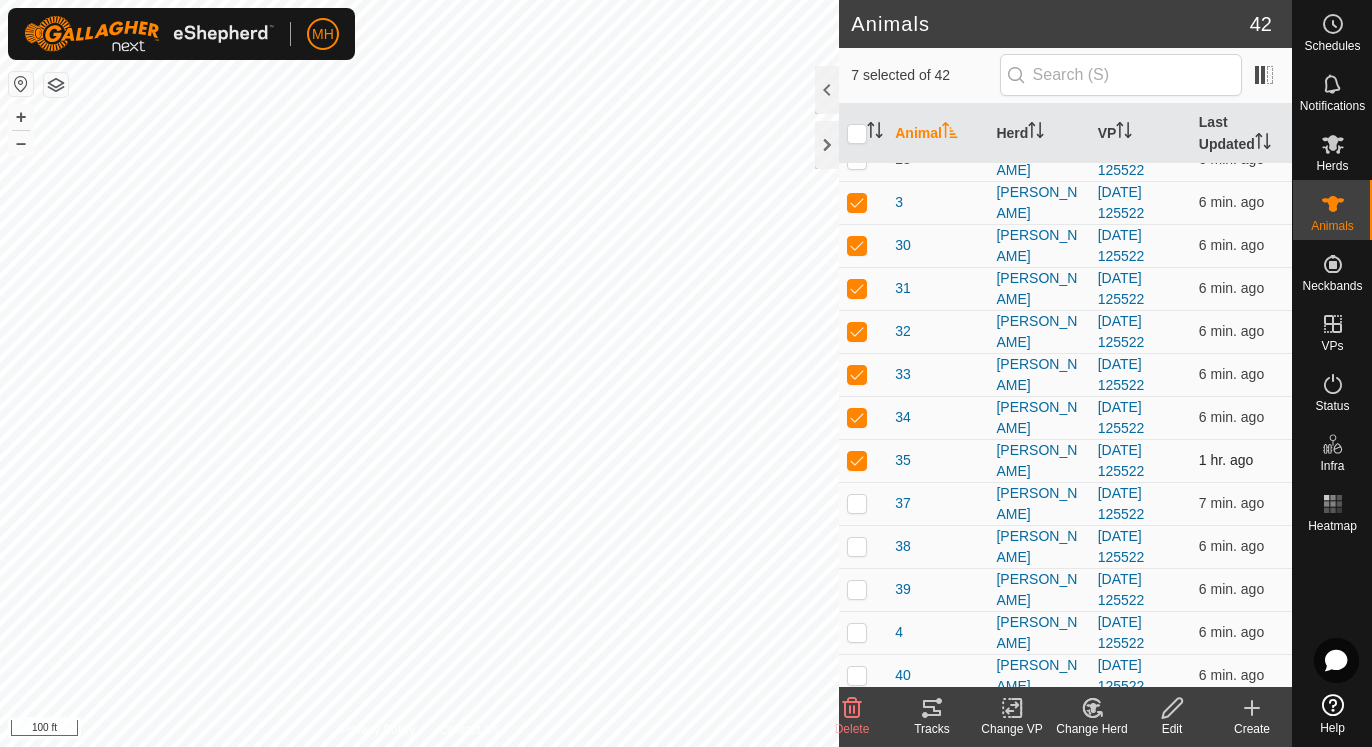 click at bounding box center [857, 460] 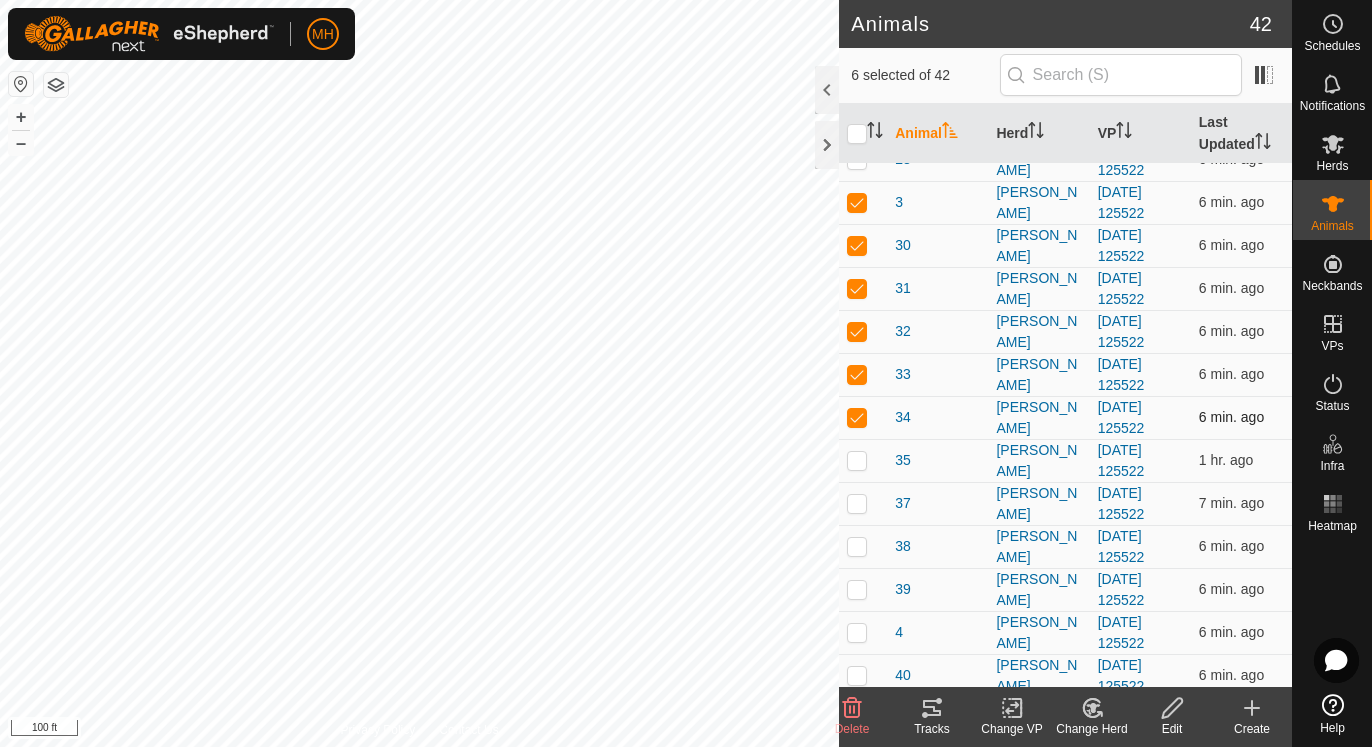 click at bounding box center (857, 417) 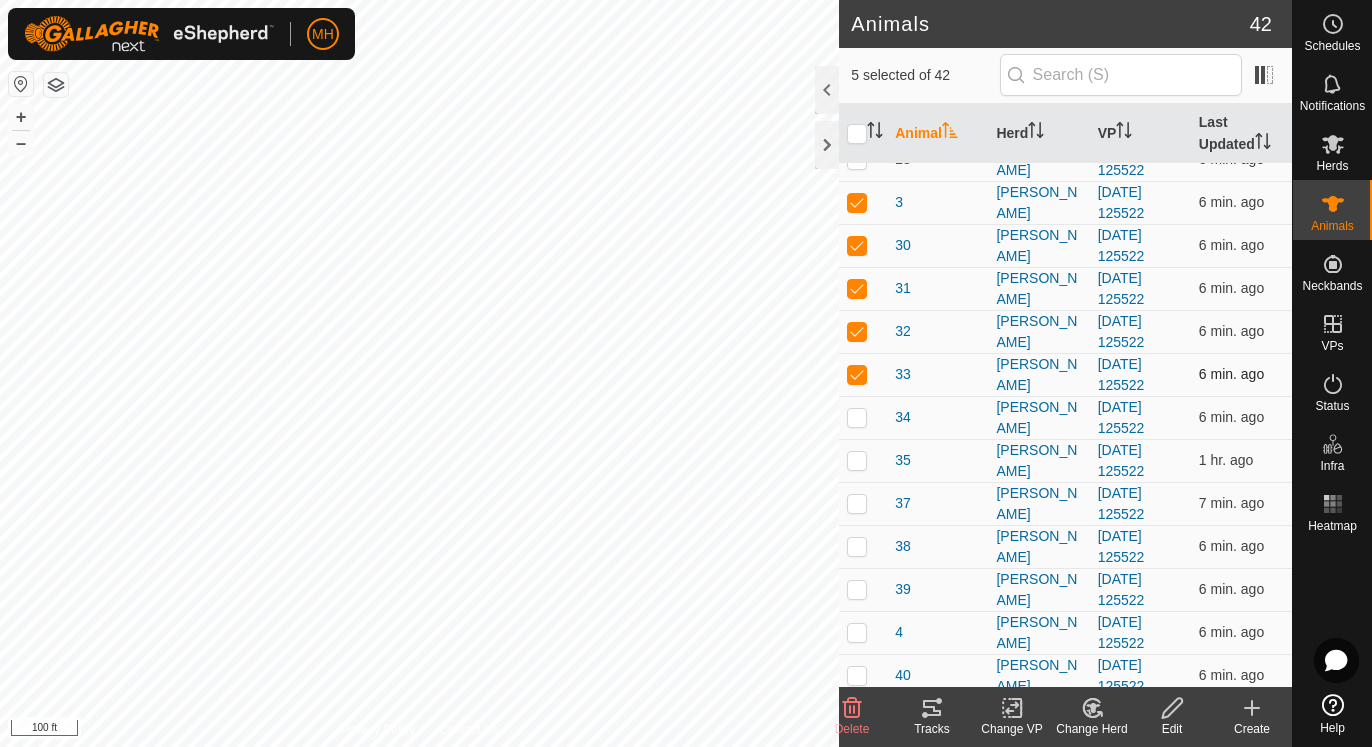 click at bounding box center (857, 374) 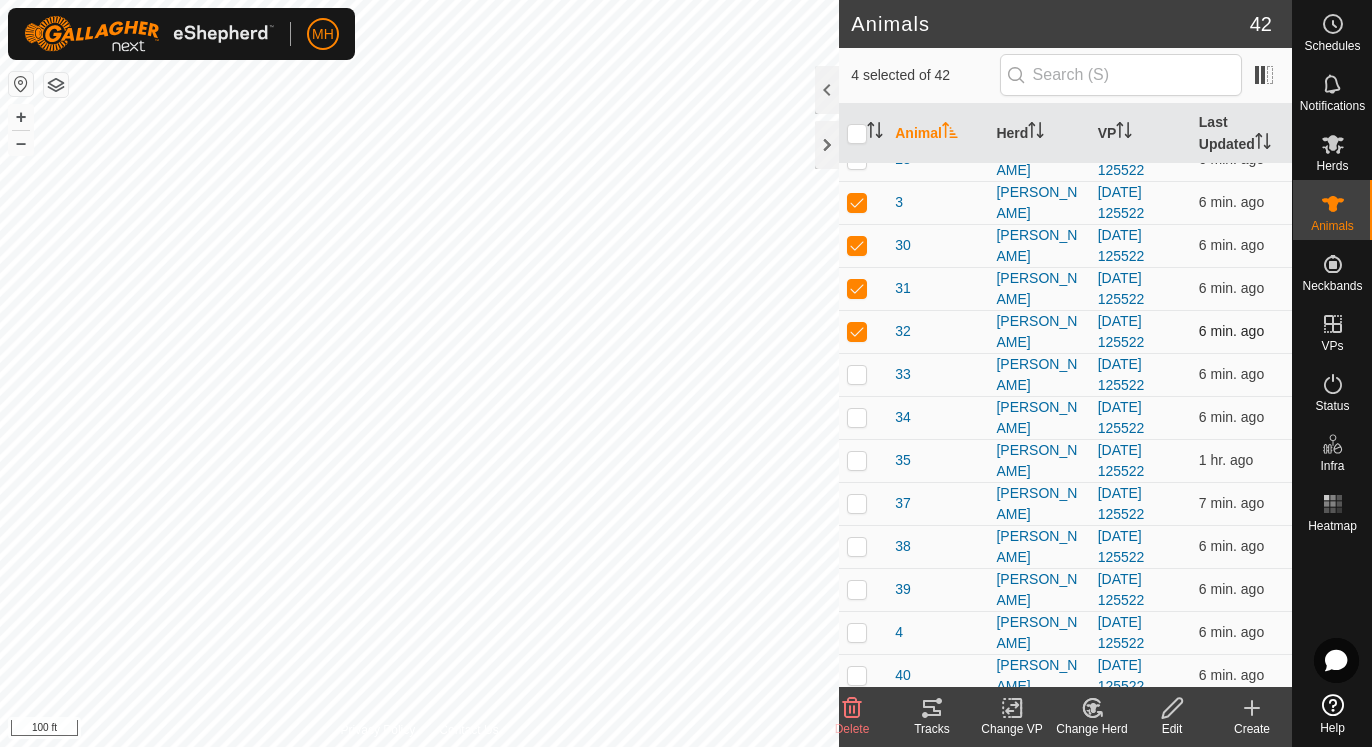 click at bounding box center (857, 331) 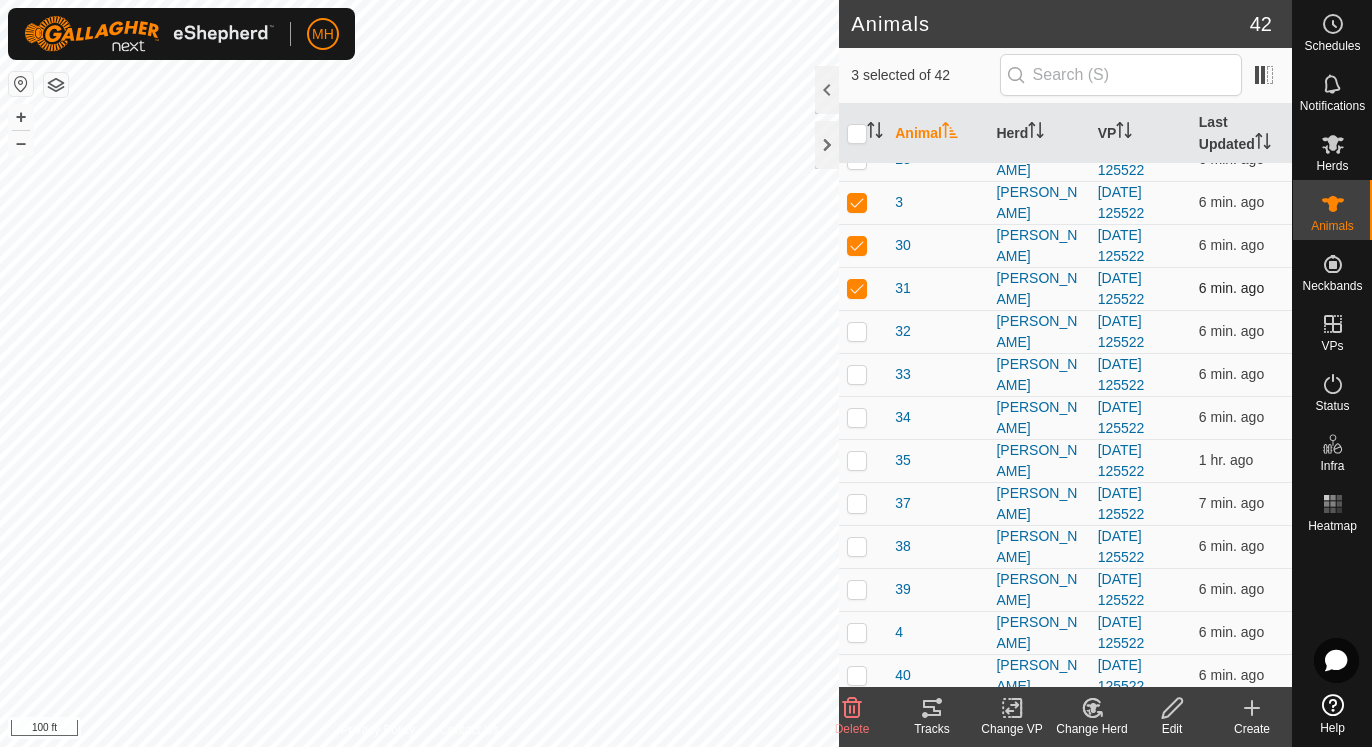 click at bounding box center [857, 288] 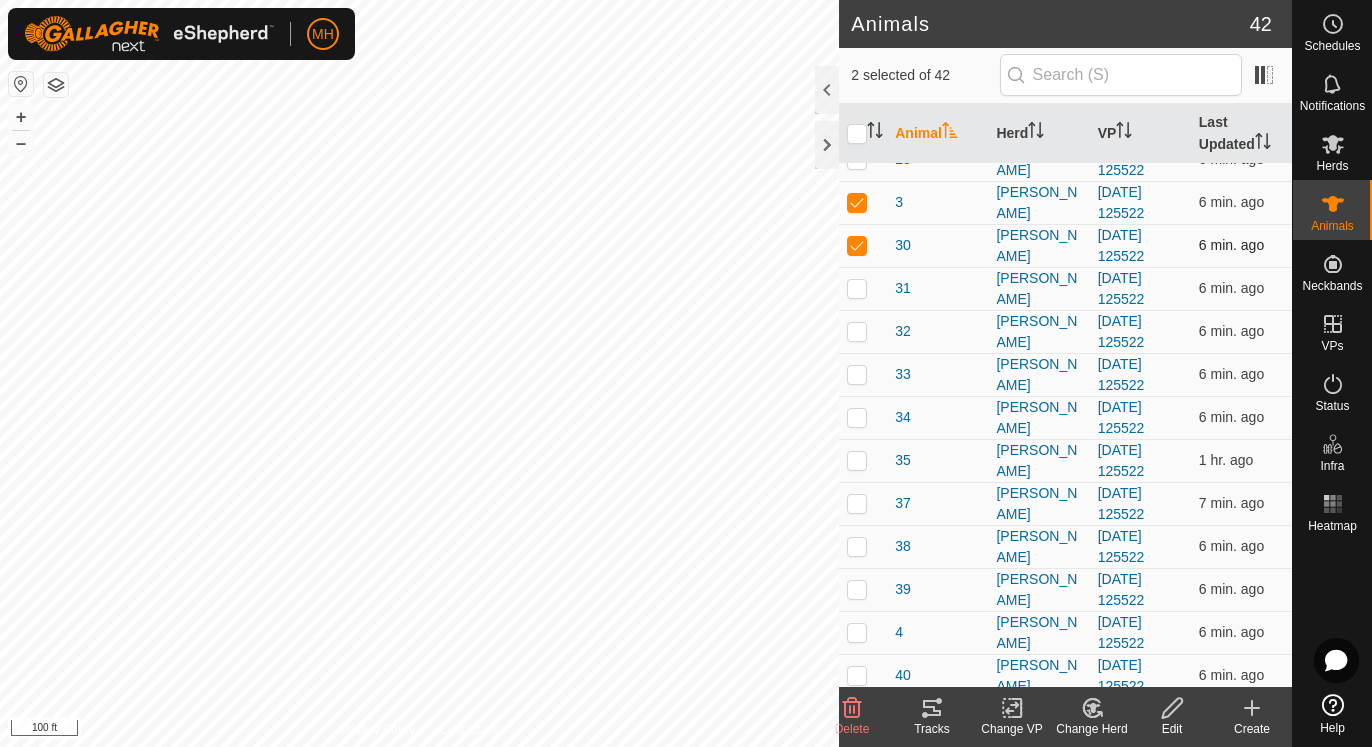 click at bounding box center [857, 245] 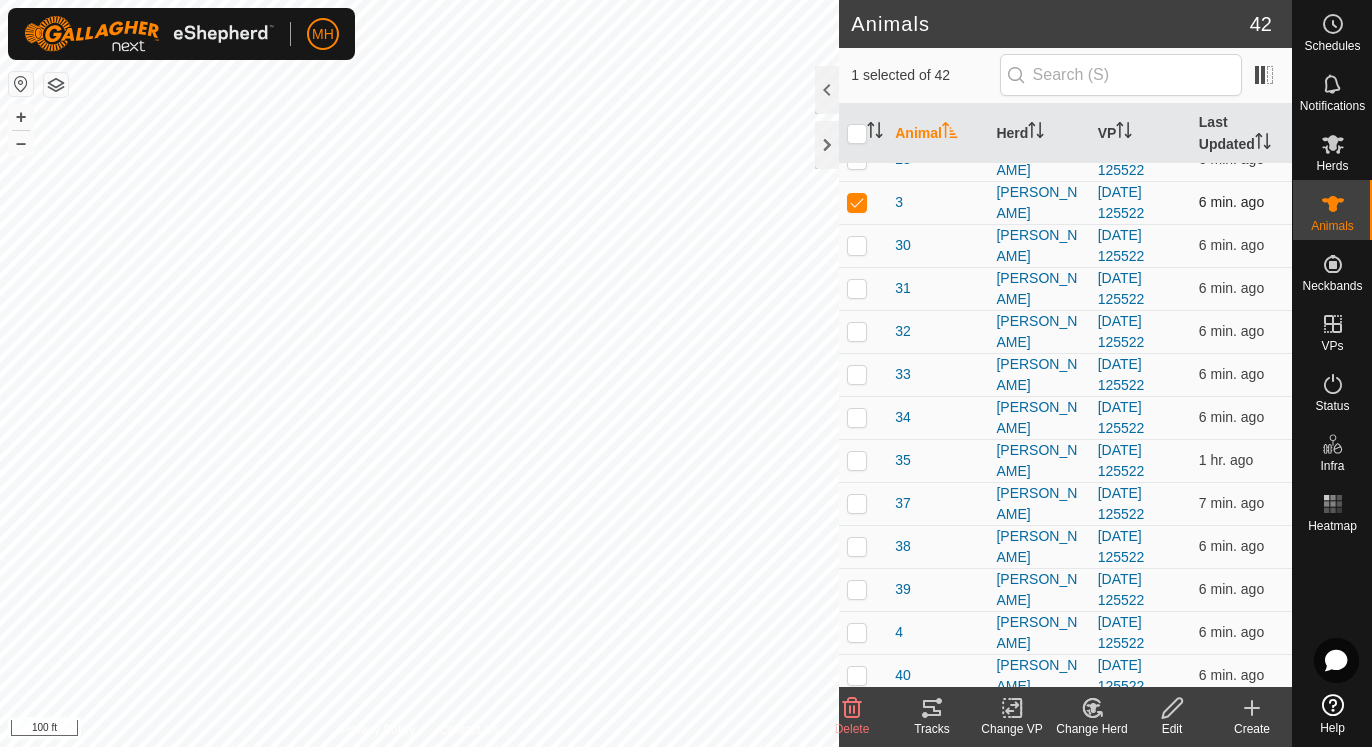 click at bounding box center [857, 202] 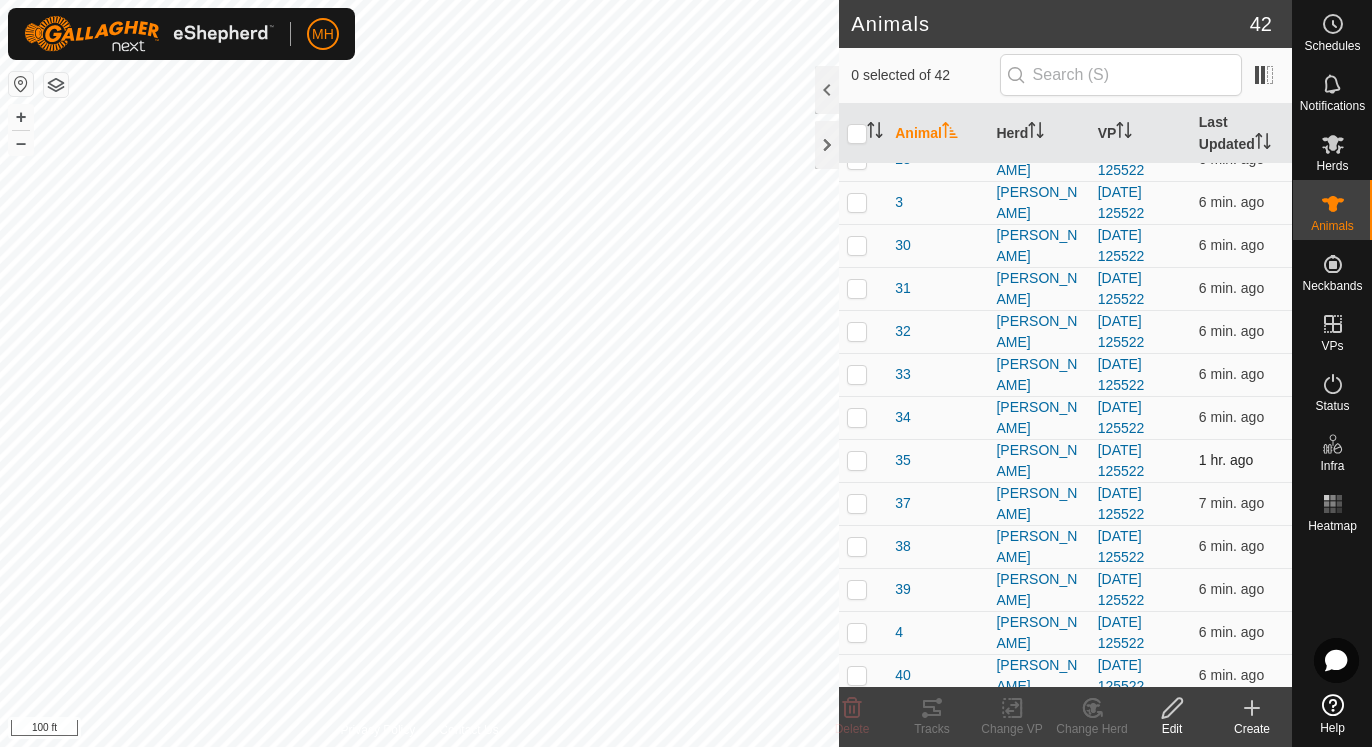 click at bounding box center (857, 460) 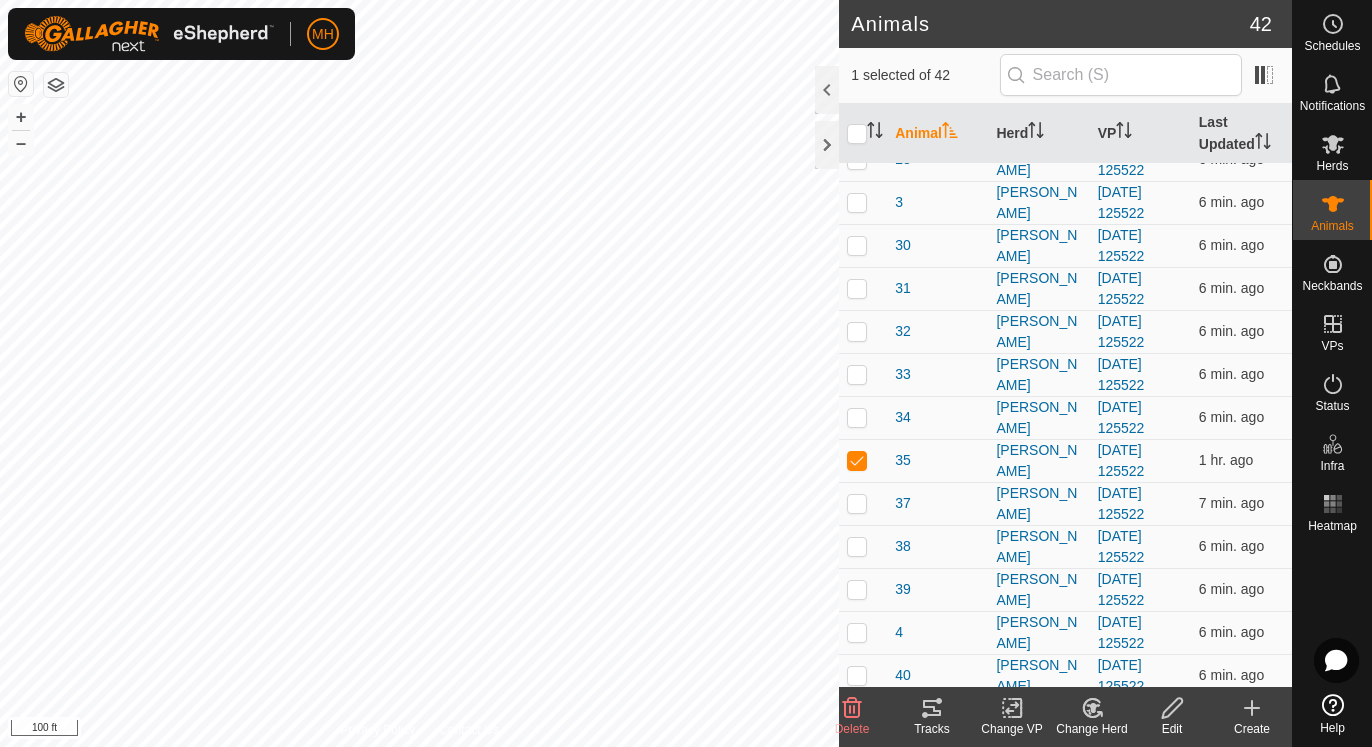click on "Tracks" 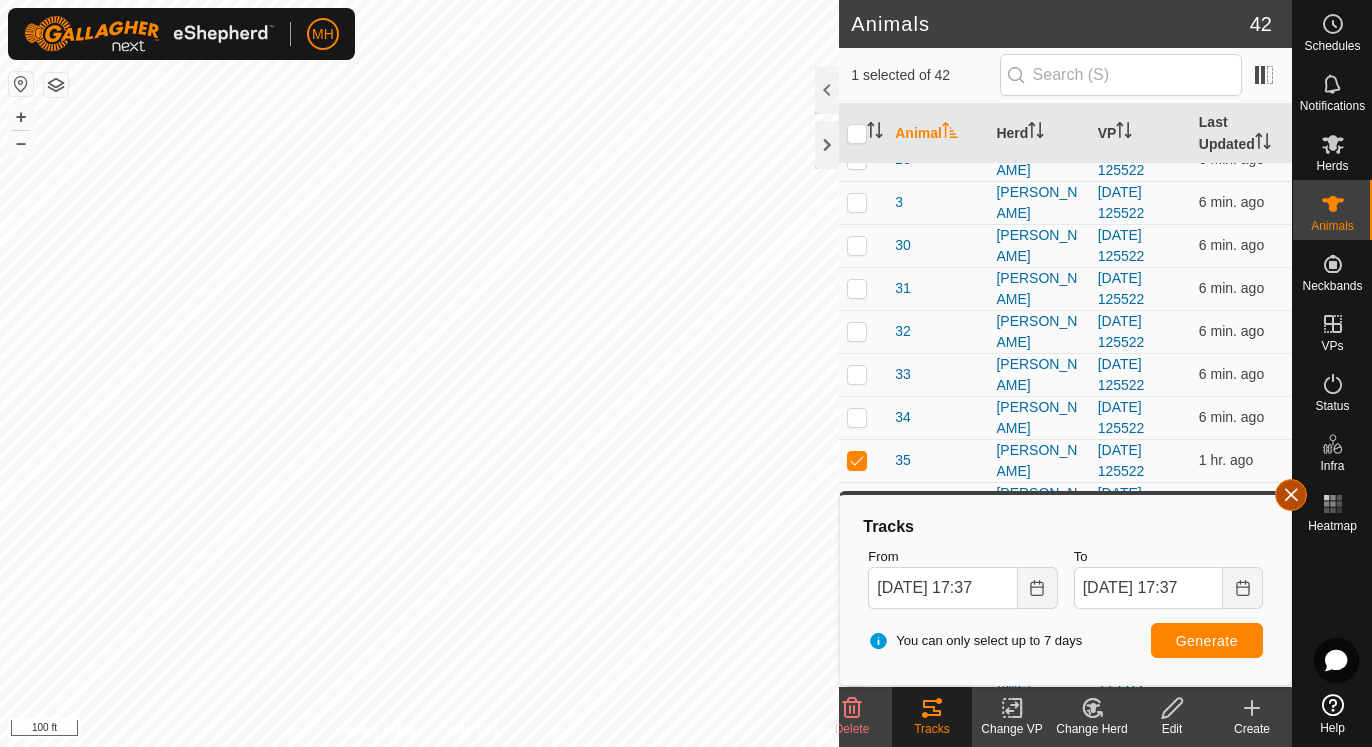 click at bounding box center [1291, 495] 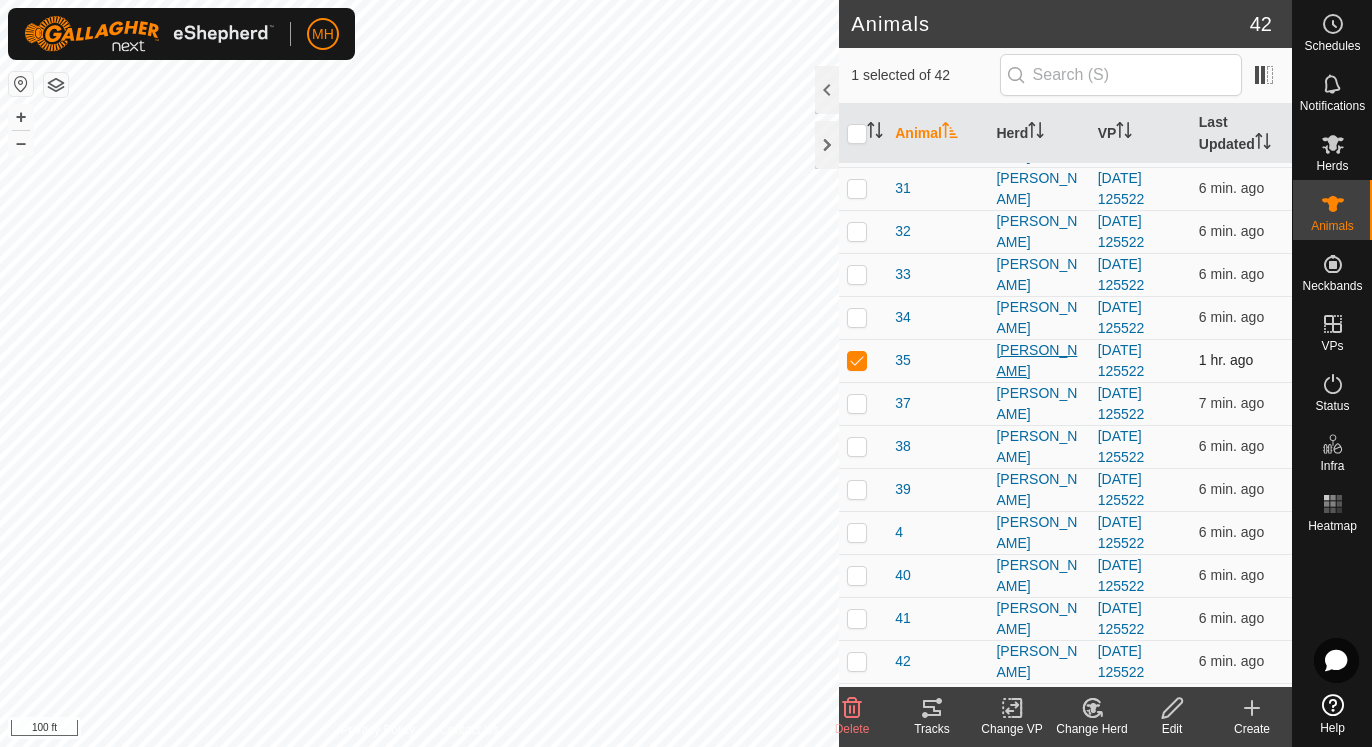 scroll, scrollTop: 970, scrollLeft: 0, axis: vertical 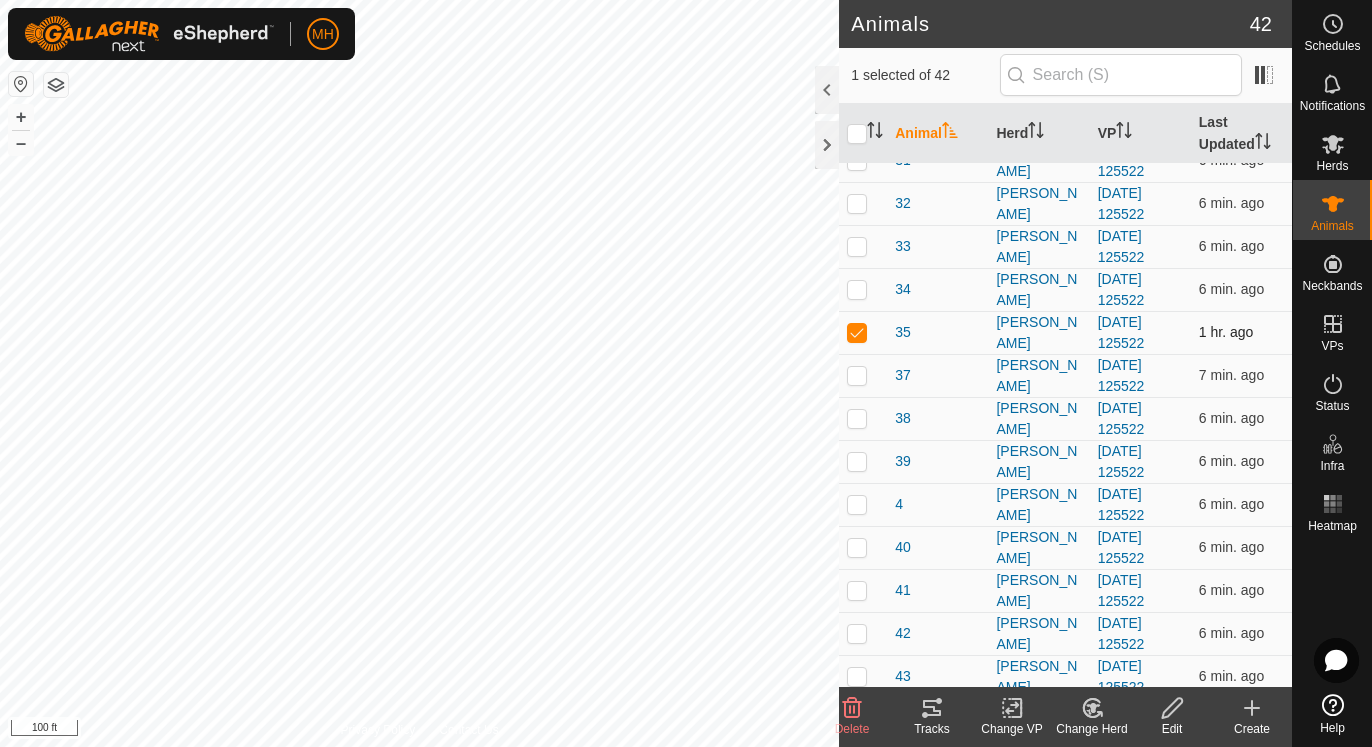 click at bounding box center (857, 332) 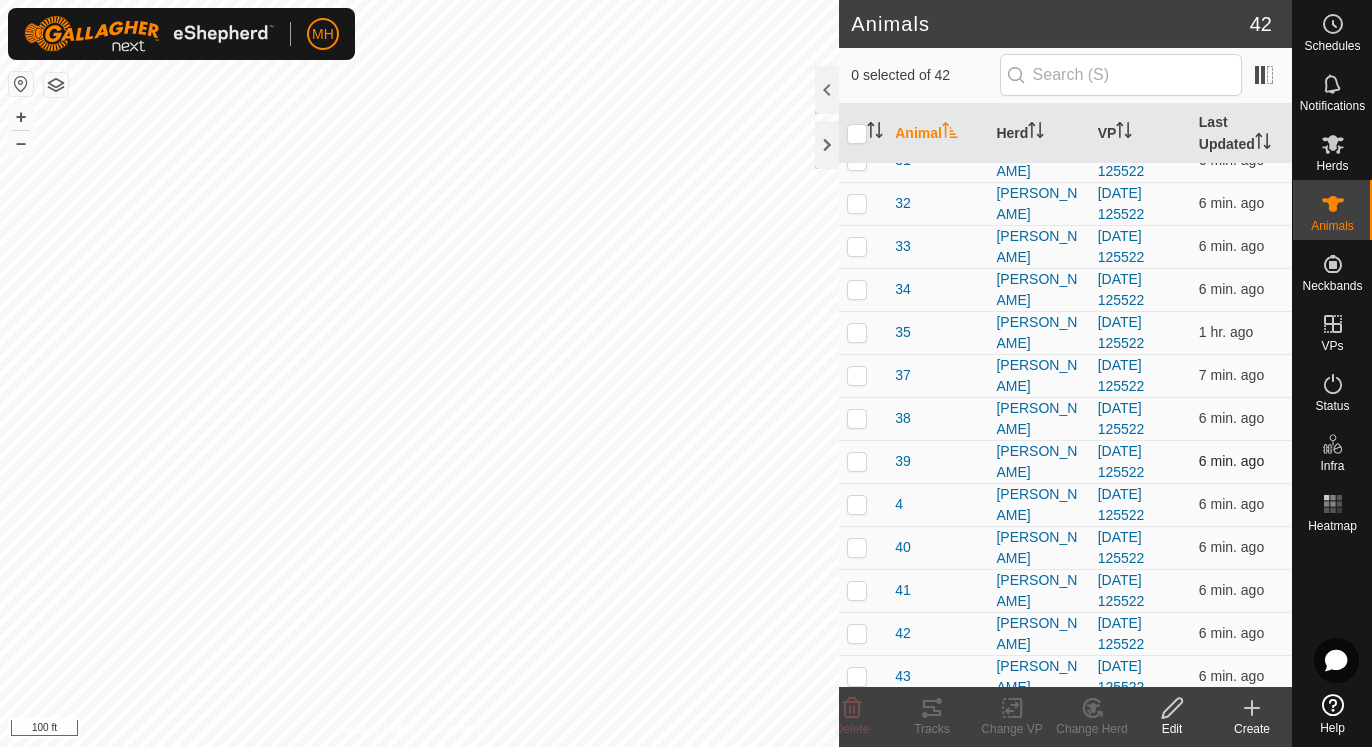 click at bounding box center (857, 461) 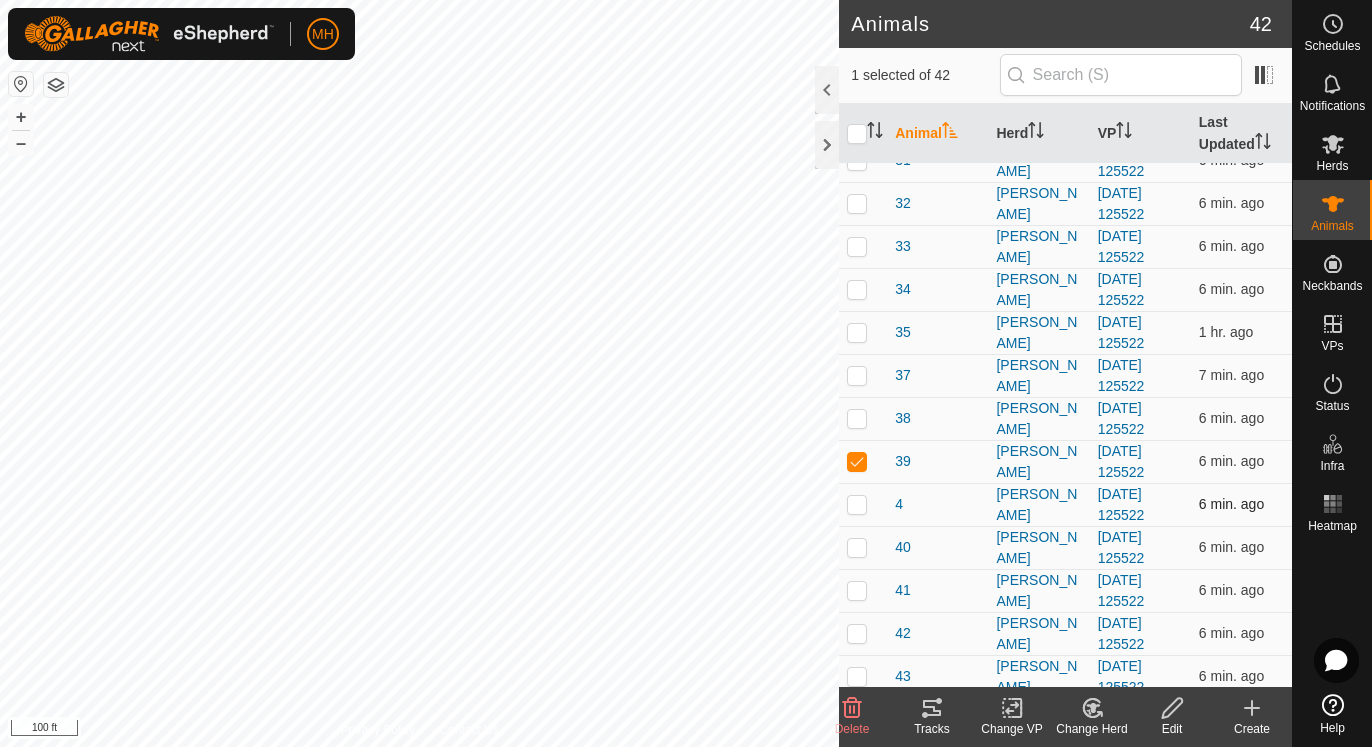 click at bounding box center [857, 504] 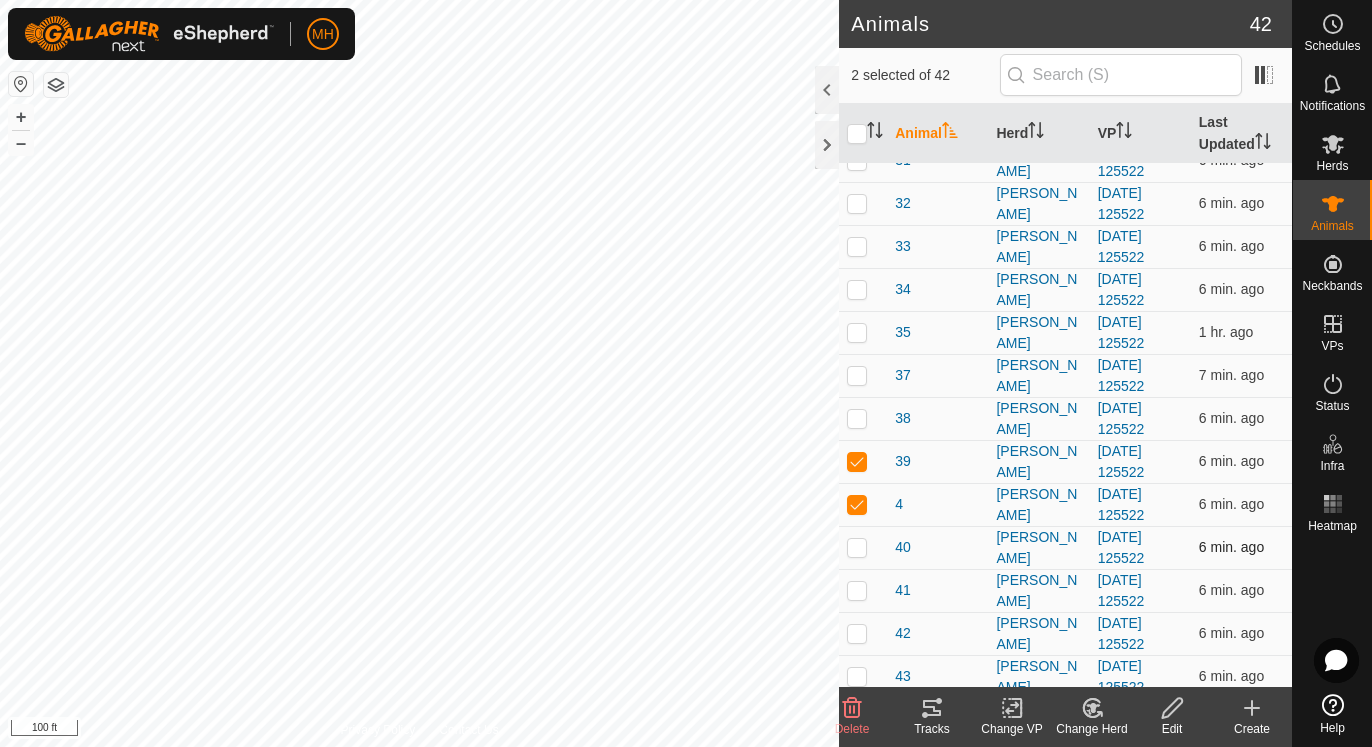 click at bounding box center [857, 547] 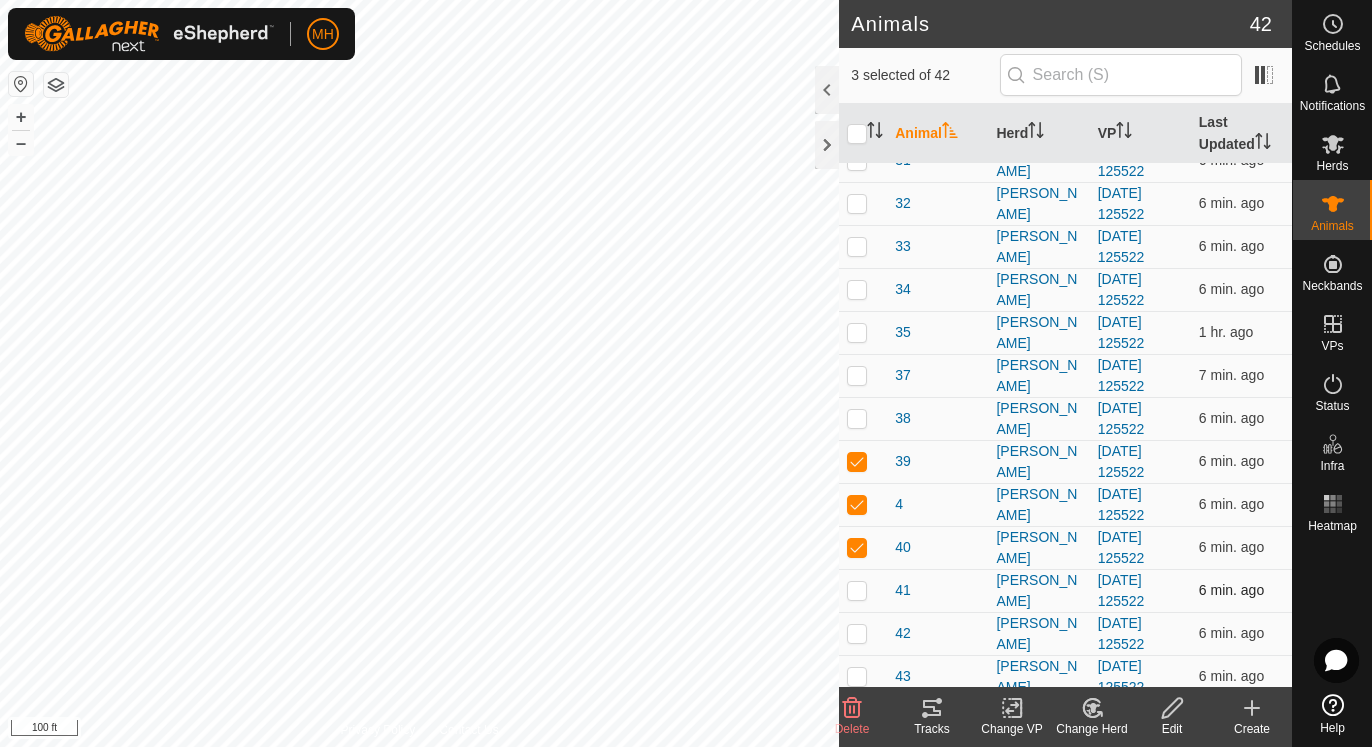 click at bounding box center (857, 590) 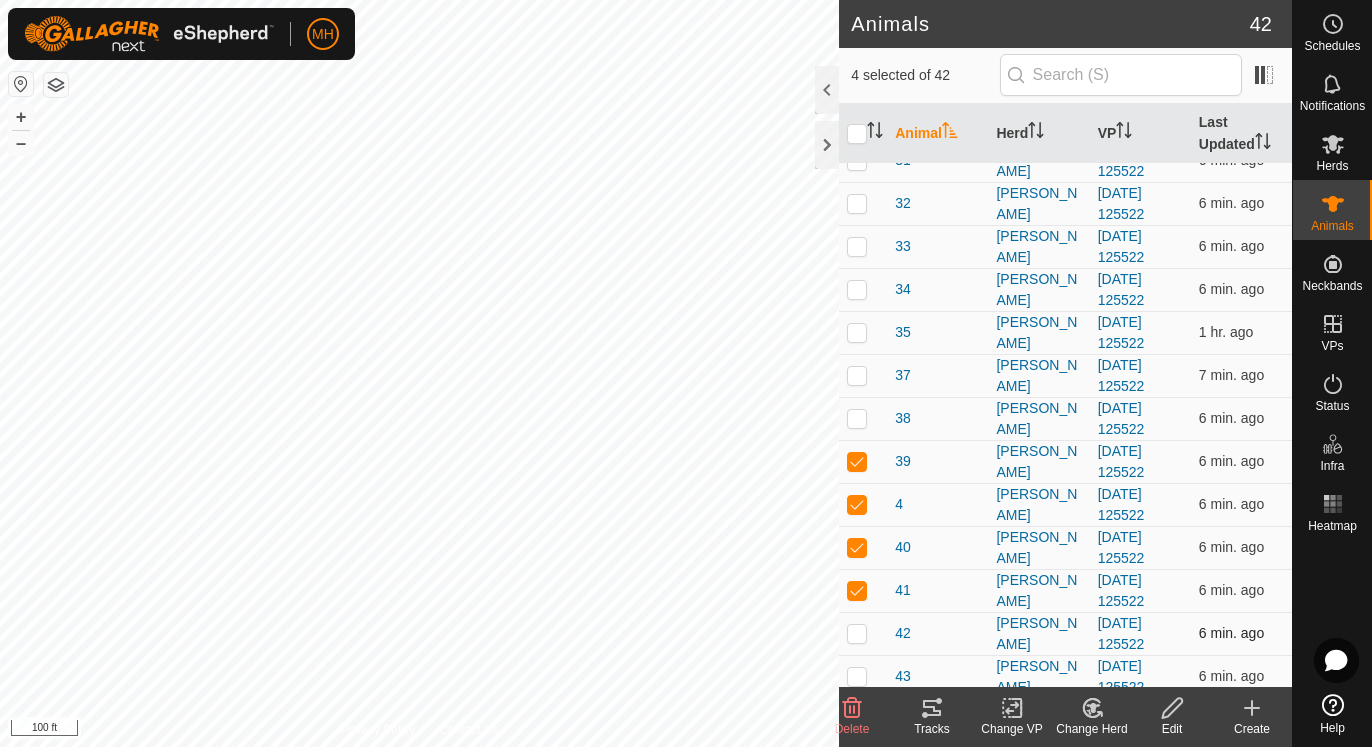 click at bounding box center [863, 633] 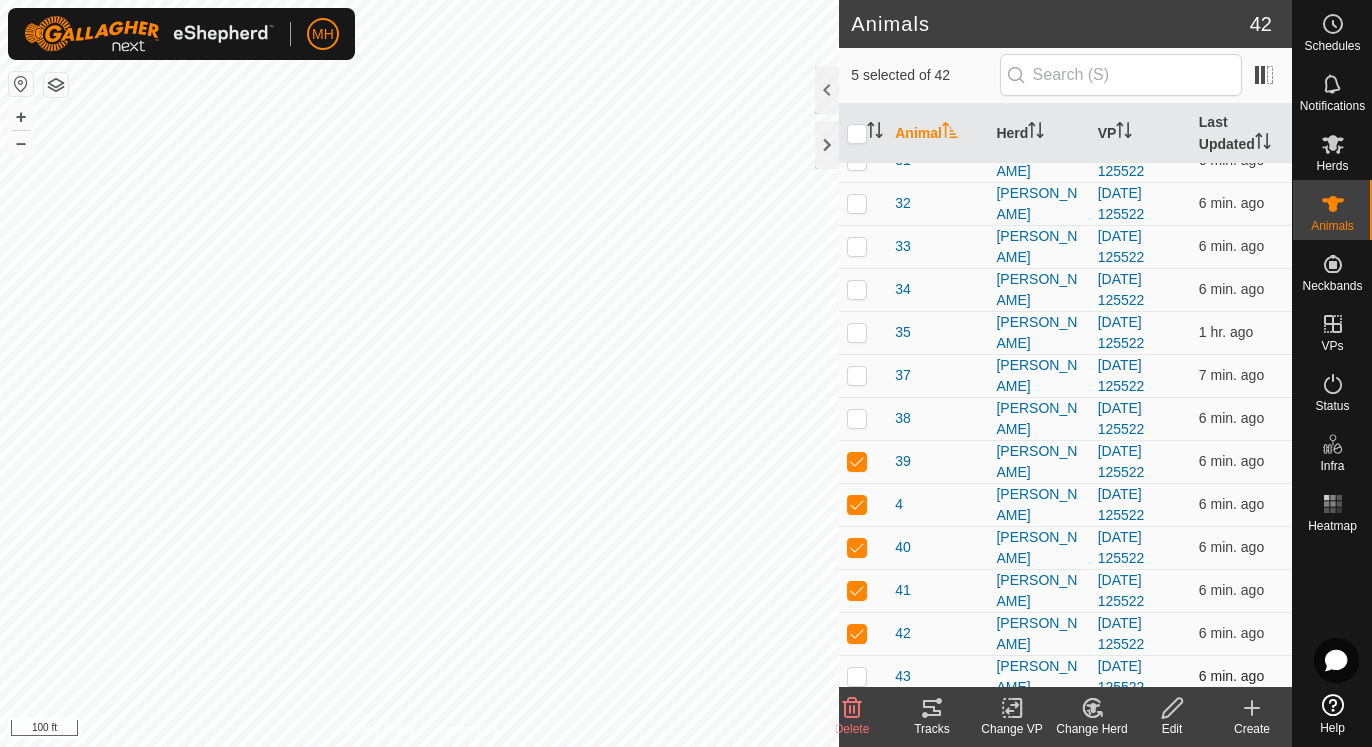click at bounding box center [857, 676] 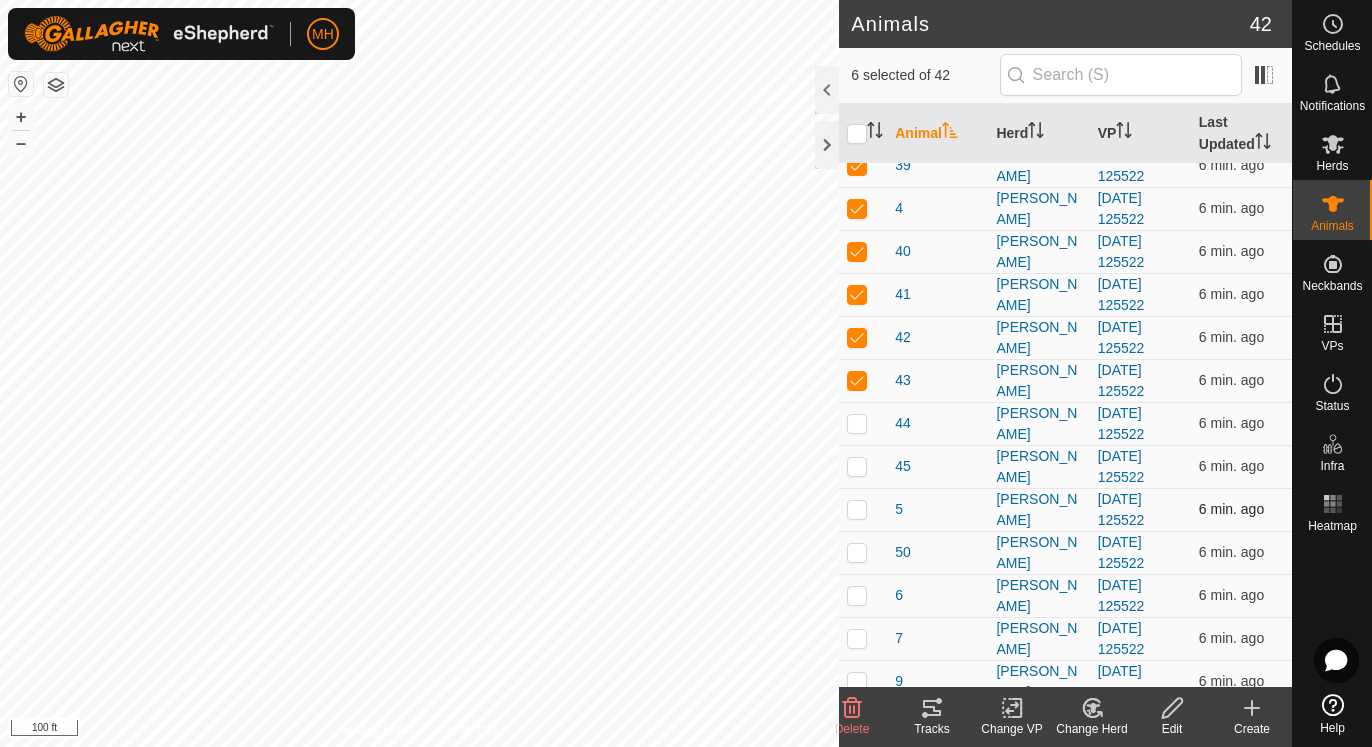 scroll, scrollTop: 1275, scrollLeft: 0, axis: vertical 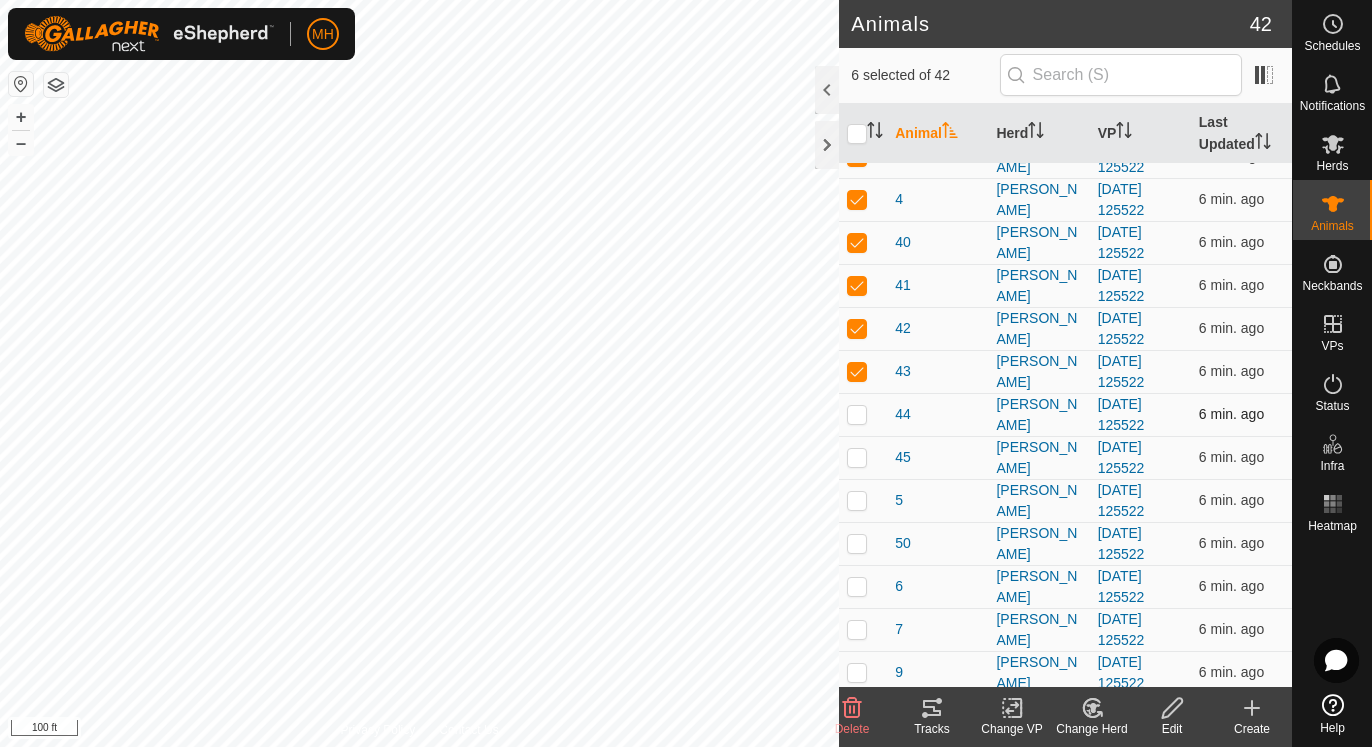 click at bounding box center (857, 414) 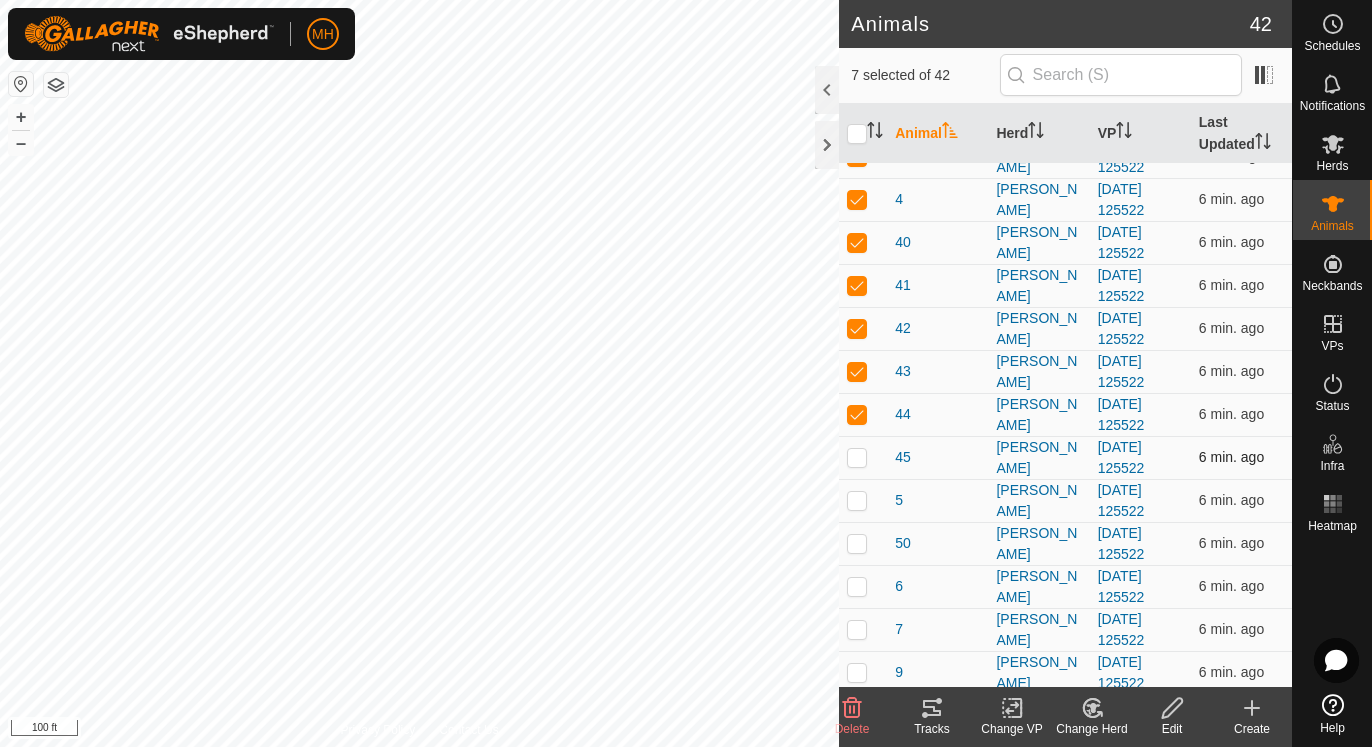 click at bounding box center [857, 457] 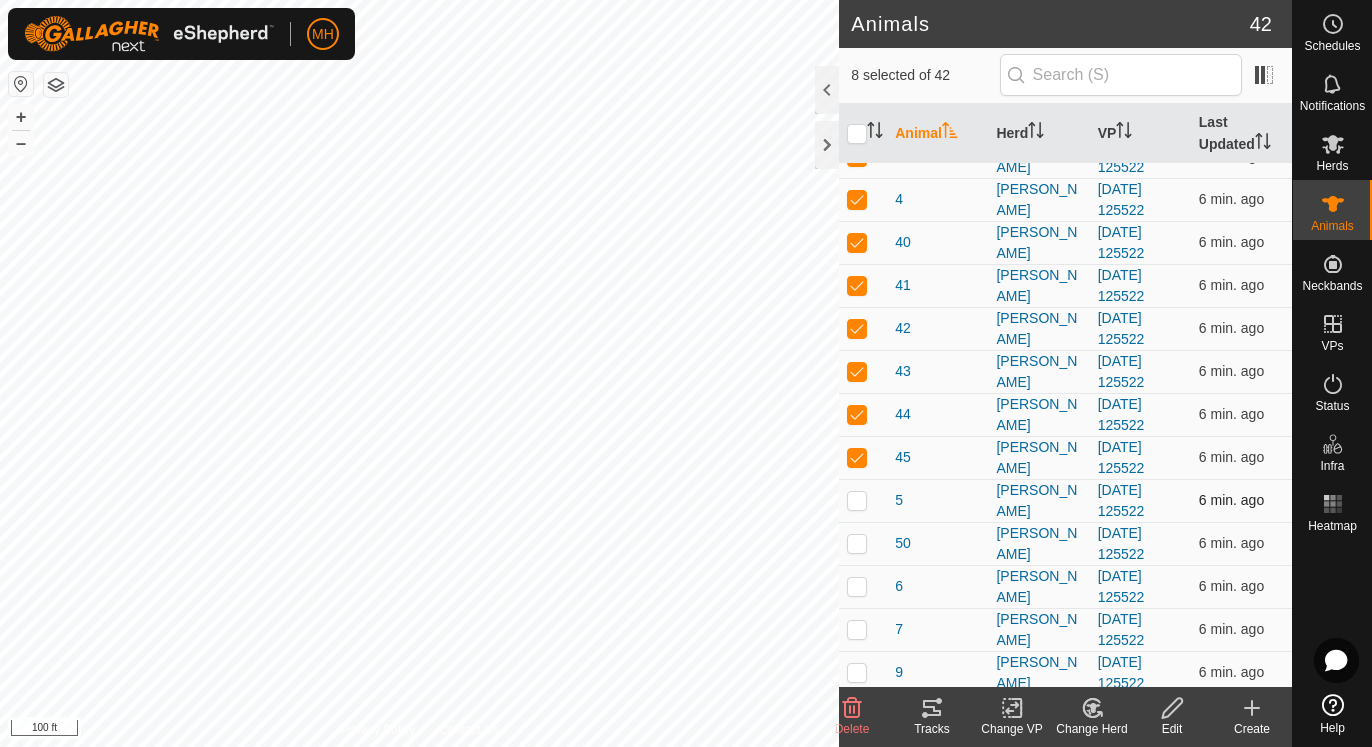click at bounding box center (857, 500) 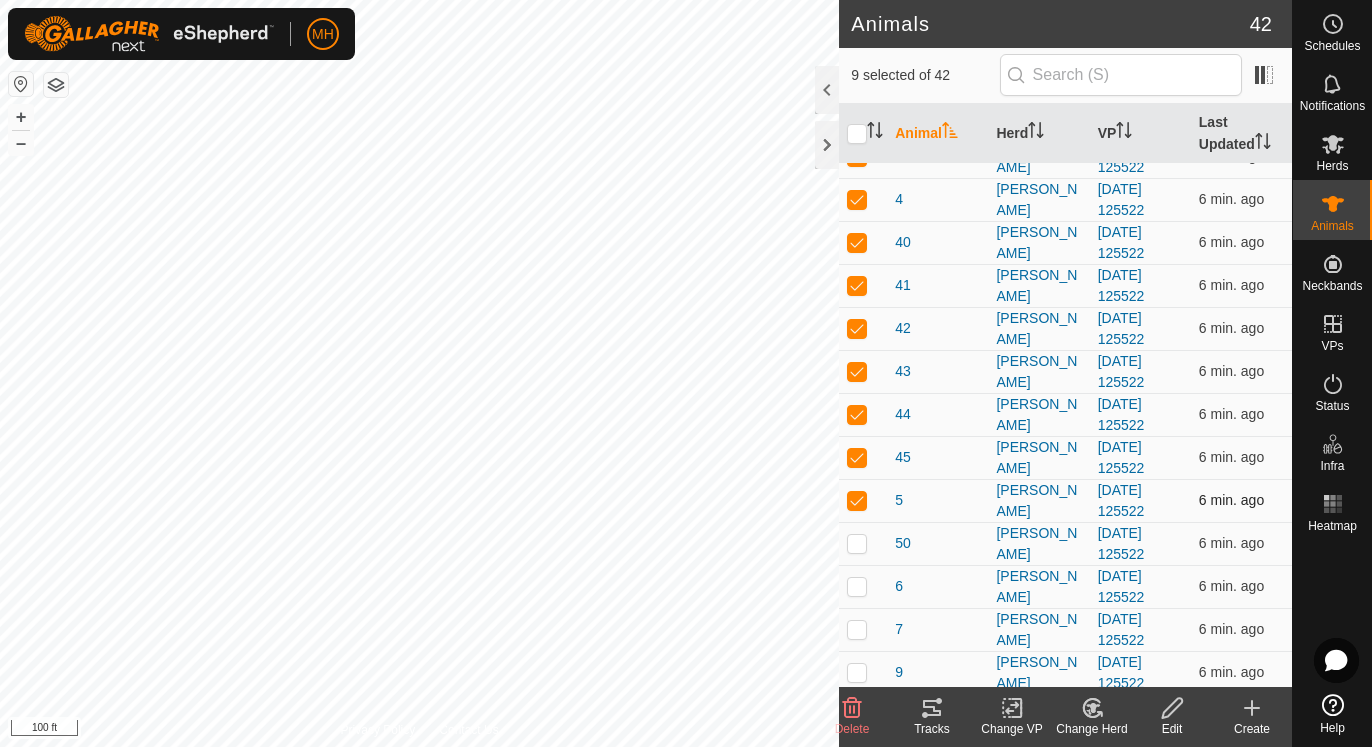 type 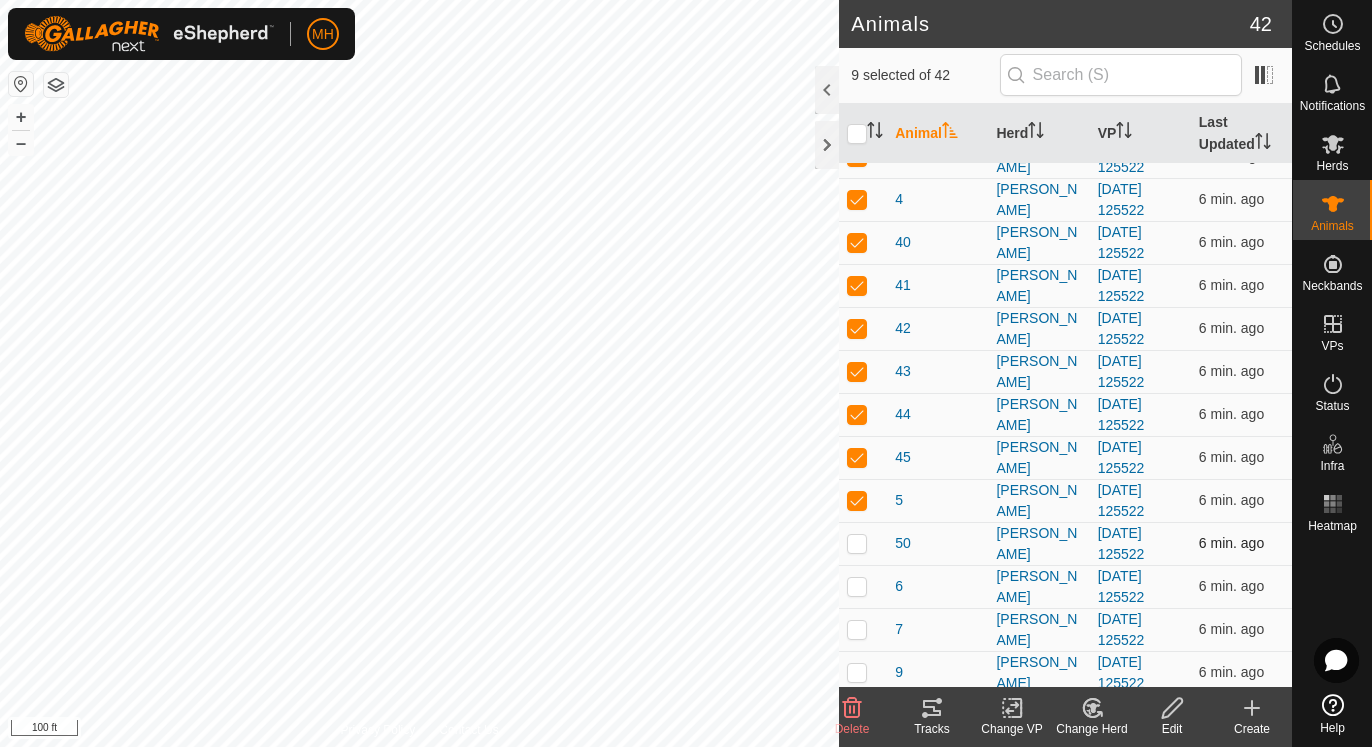 click at bounding box center (857, 543) 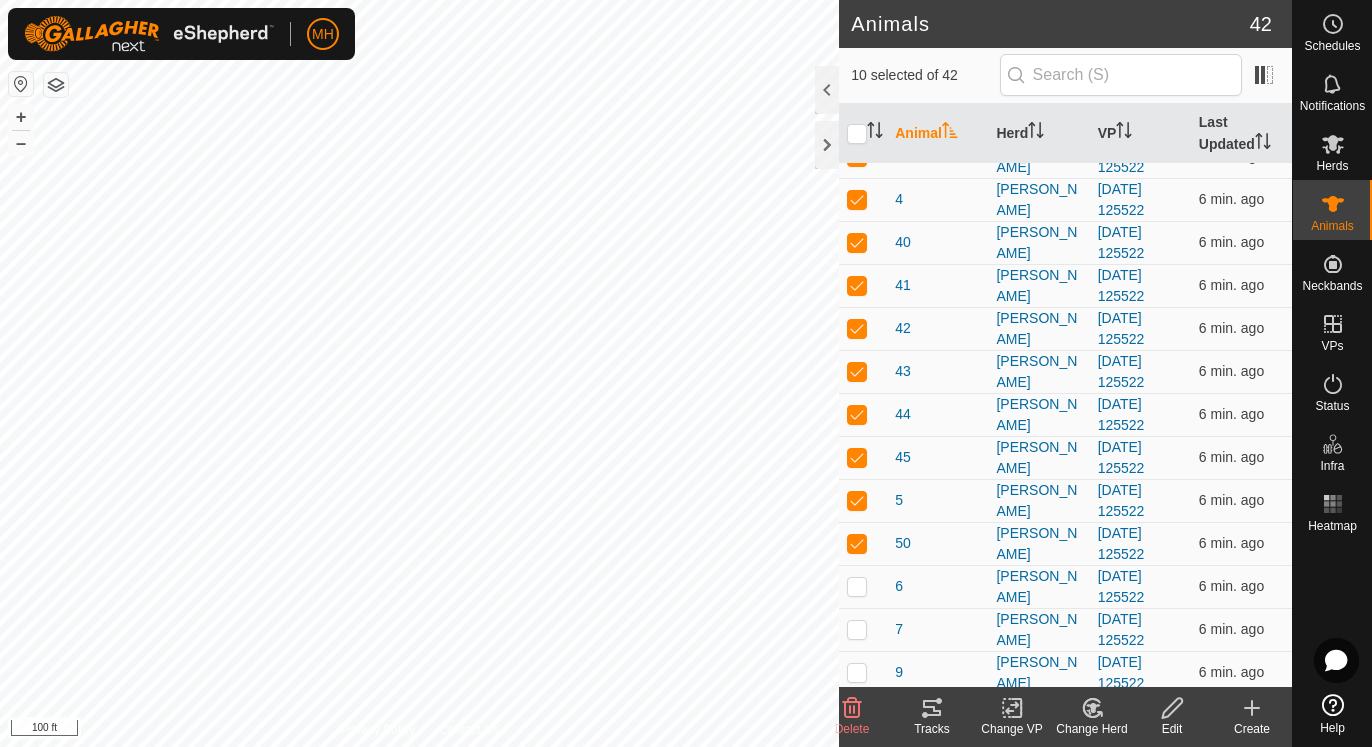 click 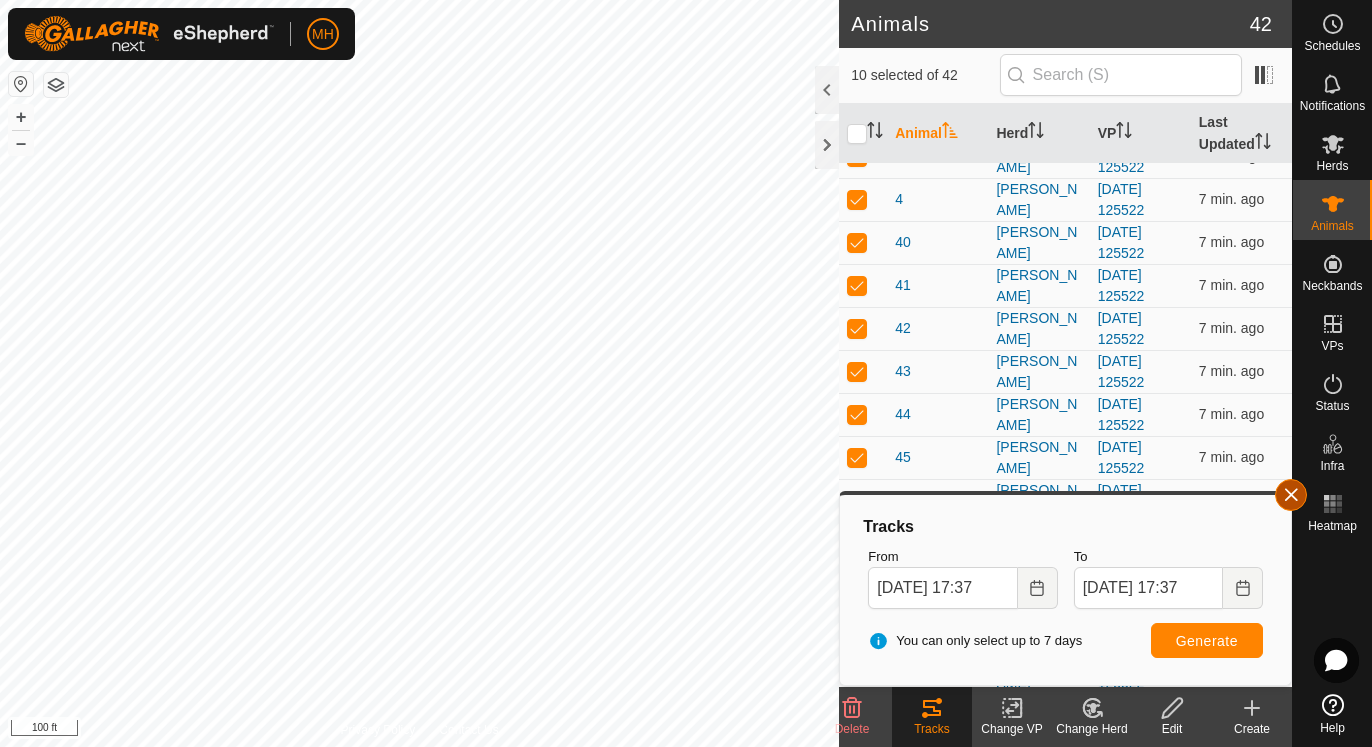 click at bounding box center (1291, 495) 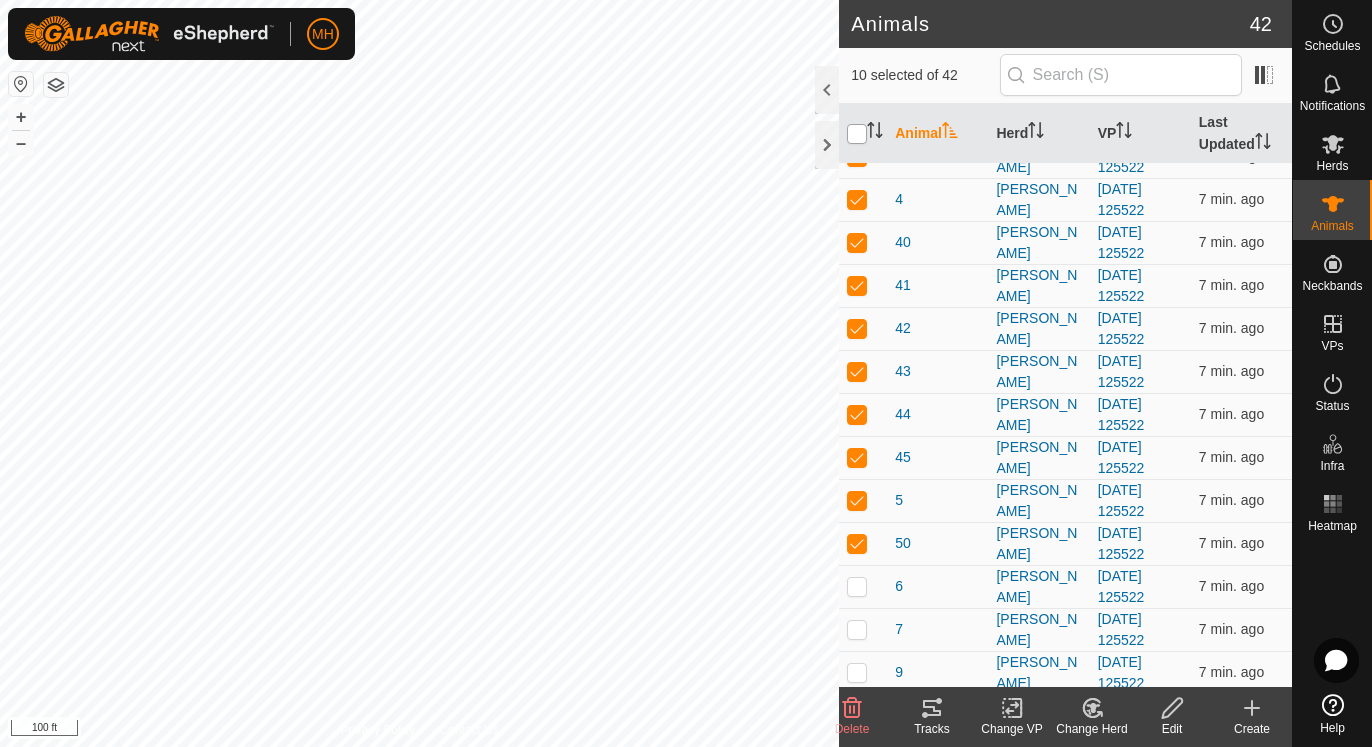 click at bounding box center (857, 134) 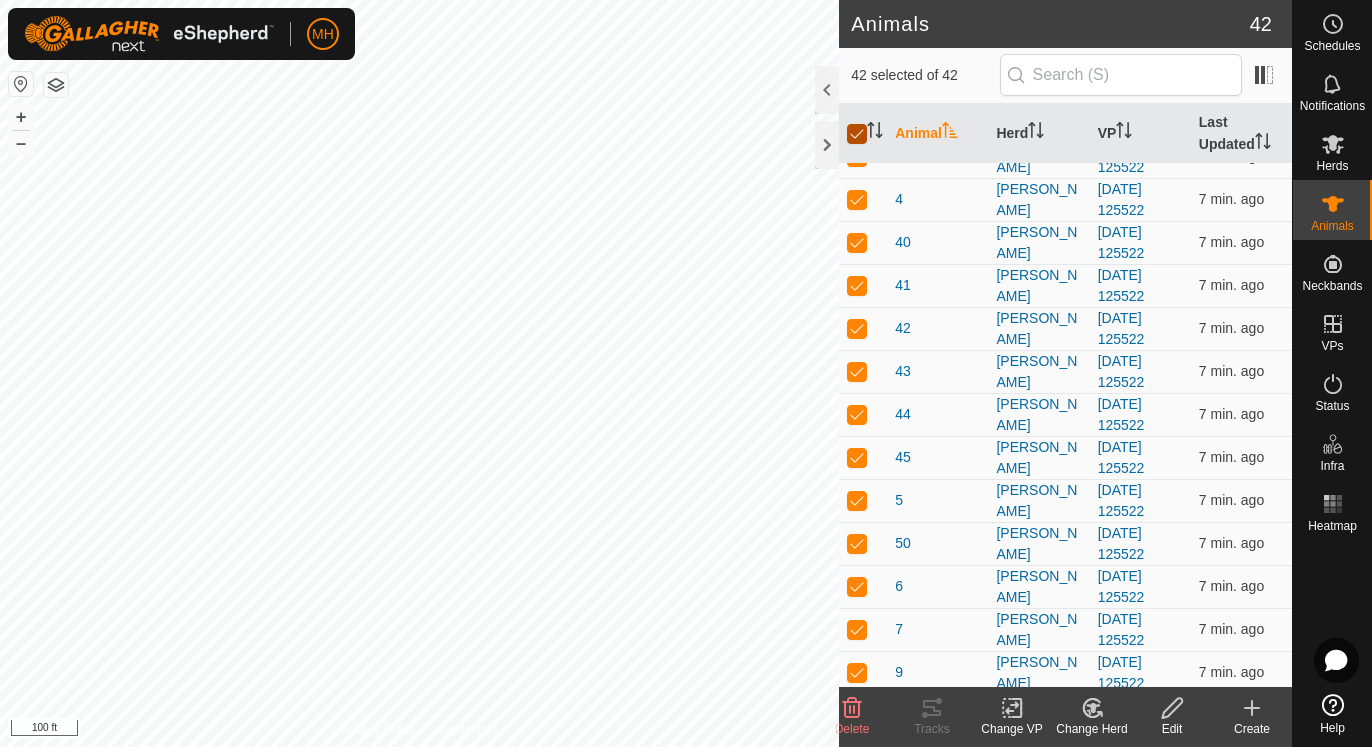 click at bounding box center [857, 134] 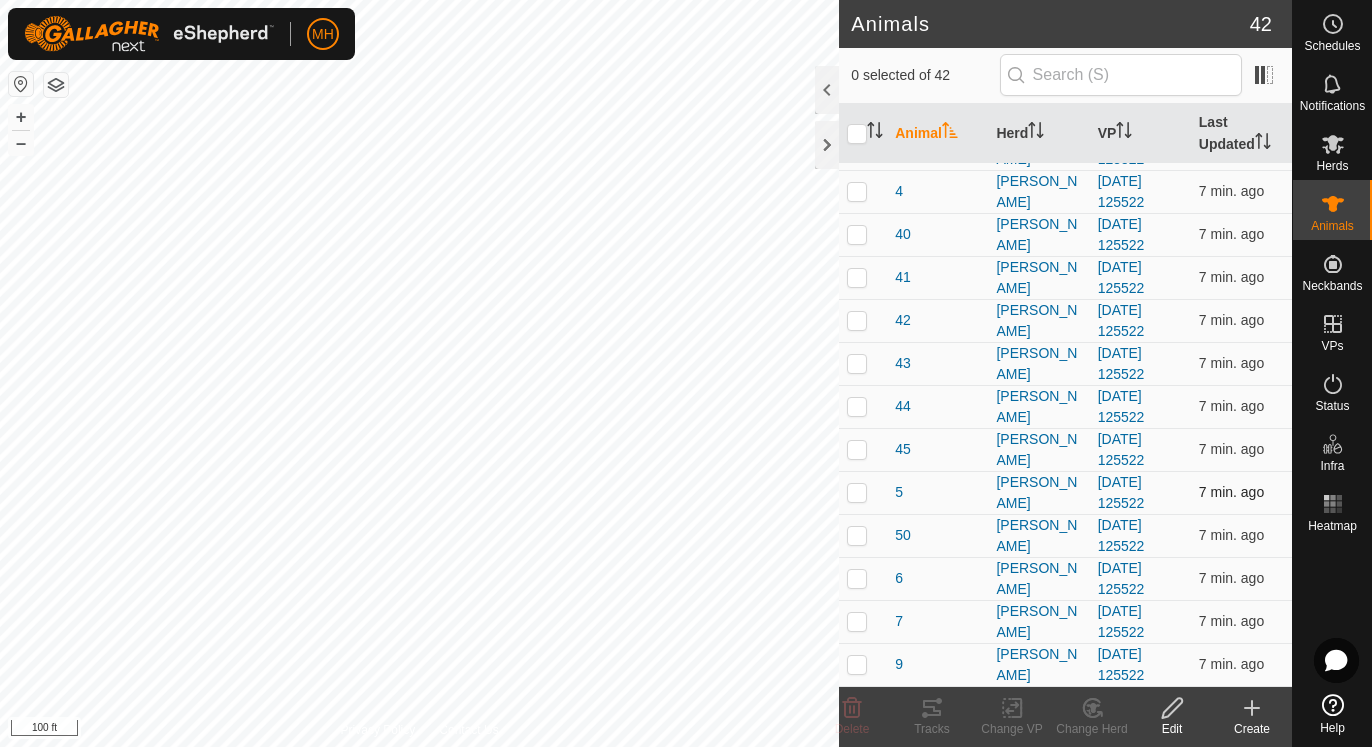 scroll, scrollTop: 1283, scrollLeft: 0, axis: vertical 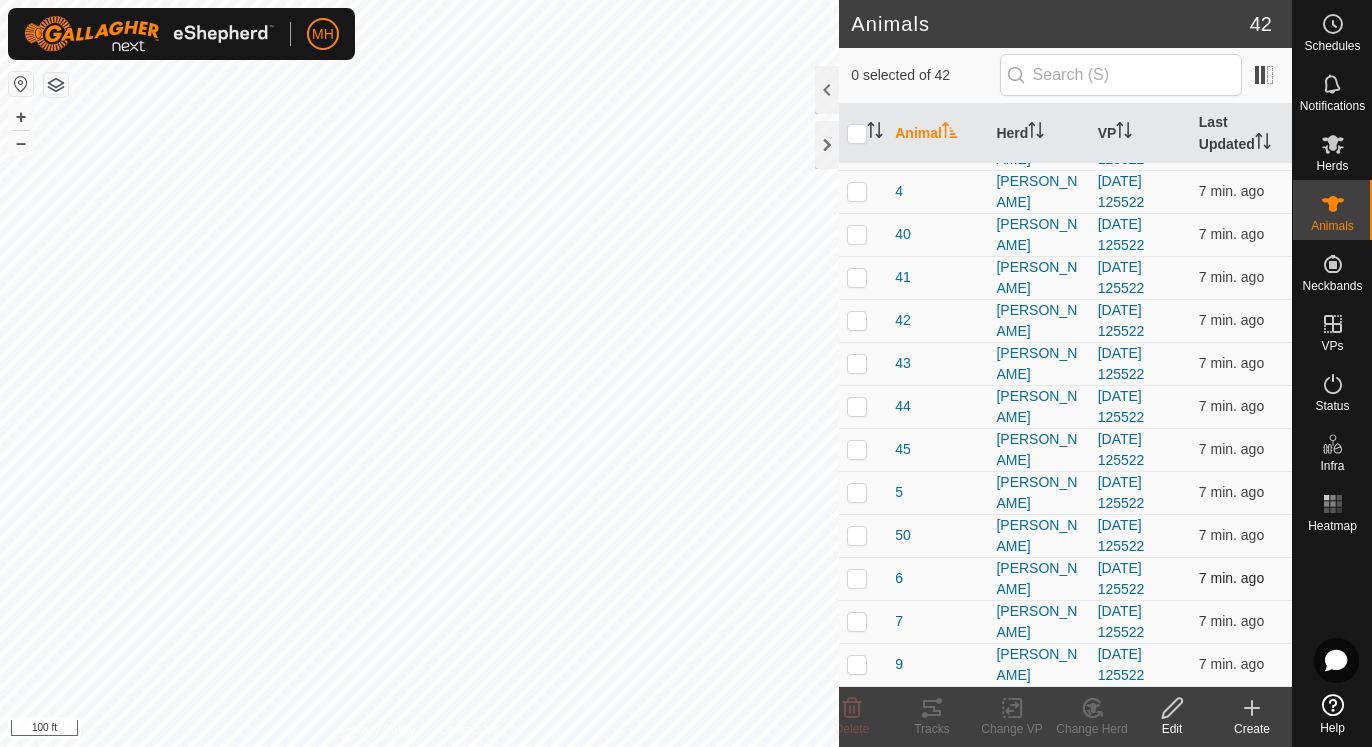 click at bounding box center [857, 578] 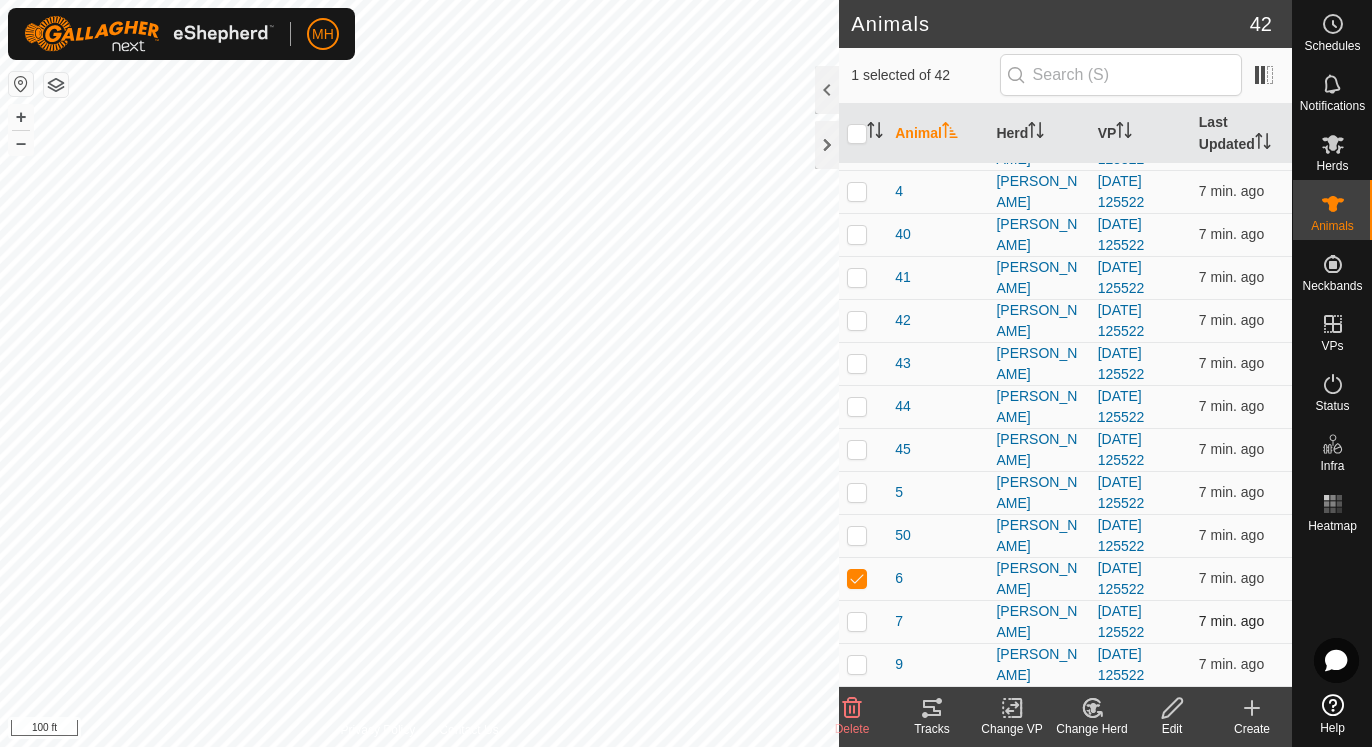 click at bounding box center (857, 621) 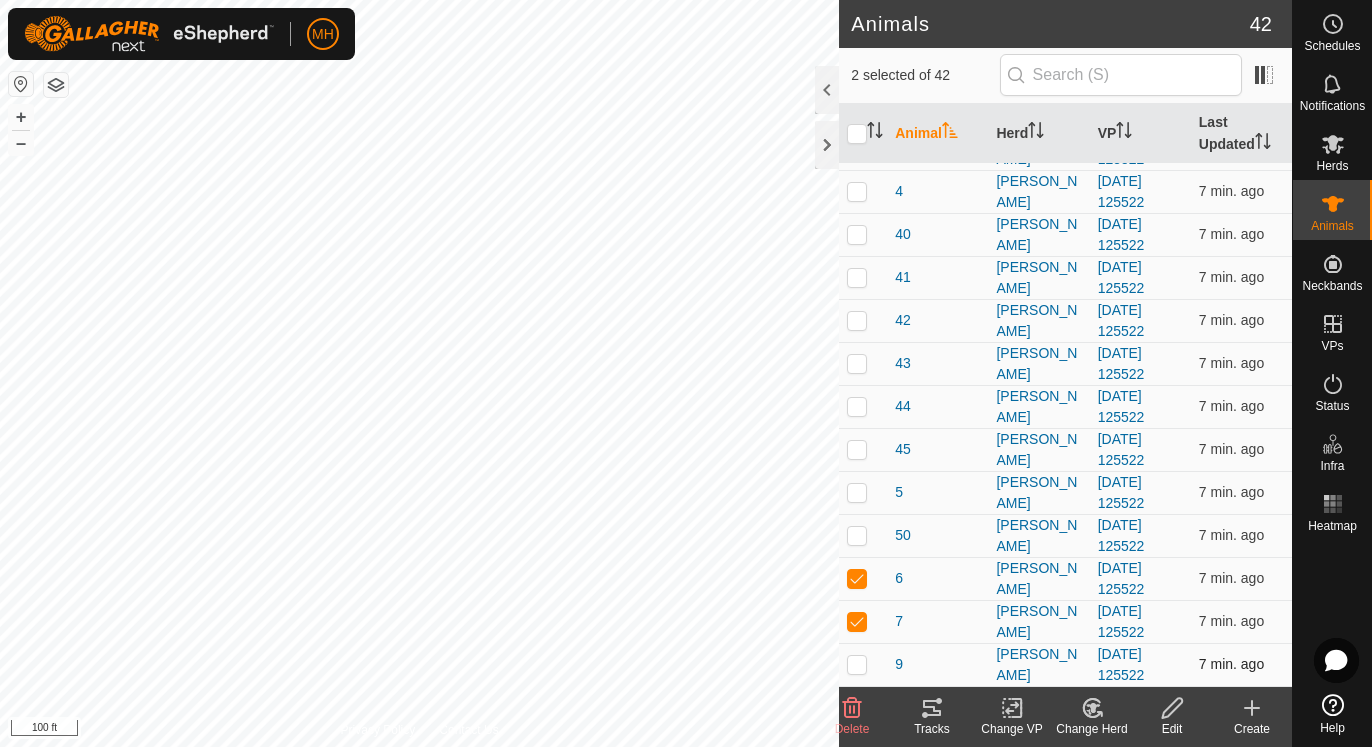 click at bounding box center [857, 664] 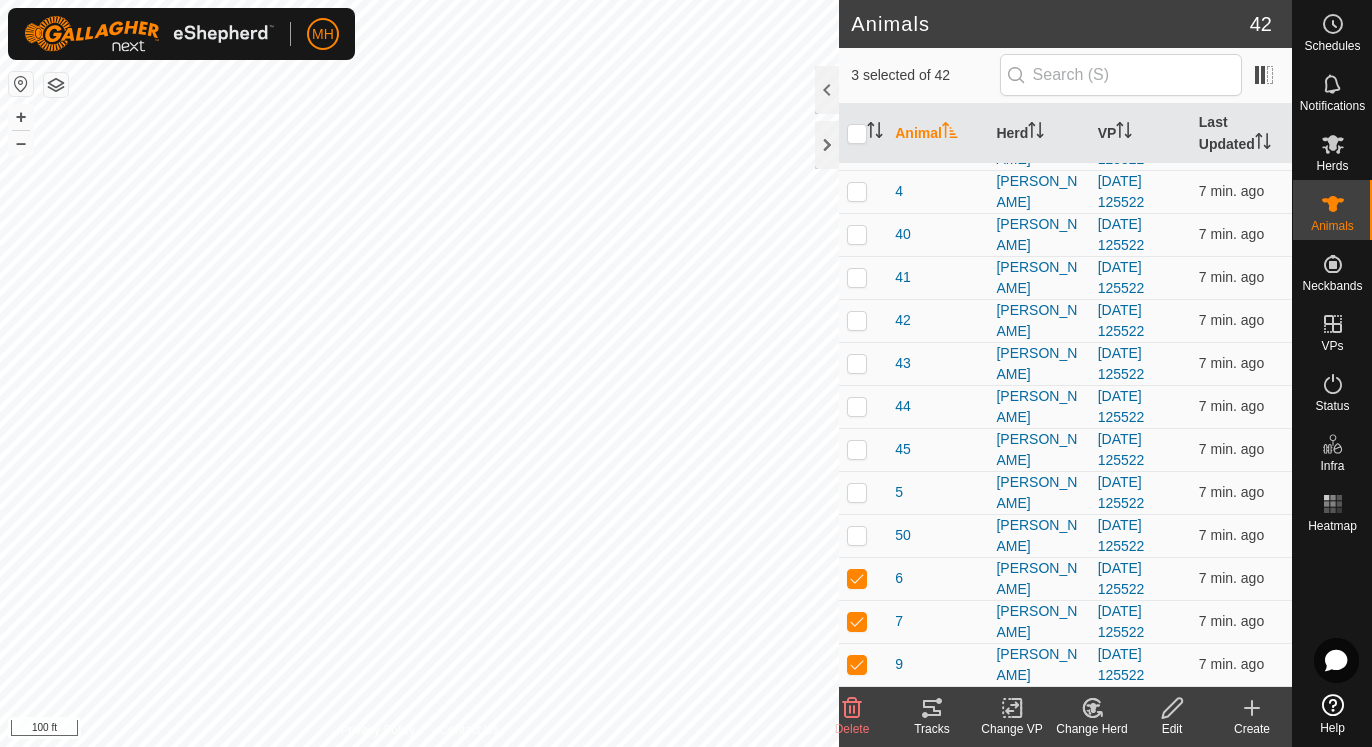 click 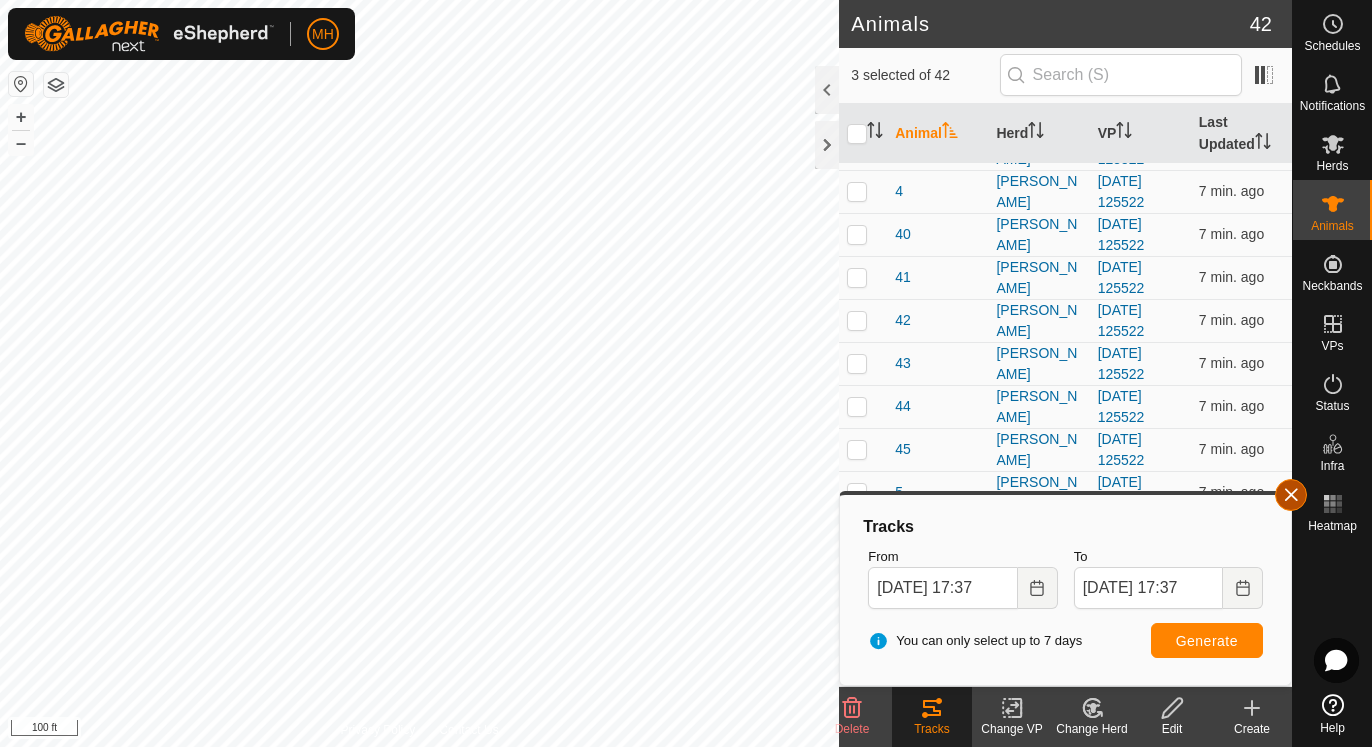 click at bounding box center [1291, 495] 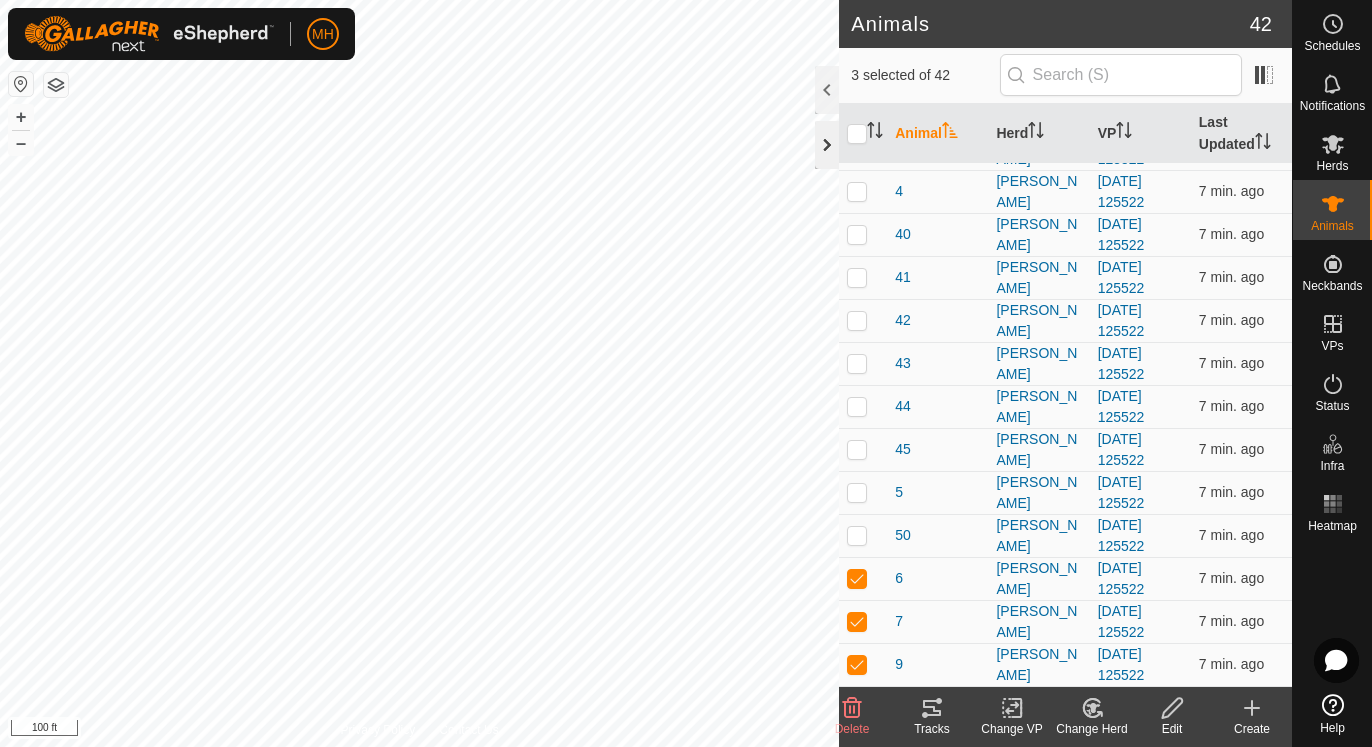 click 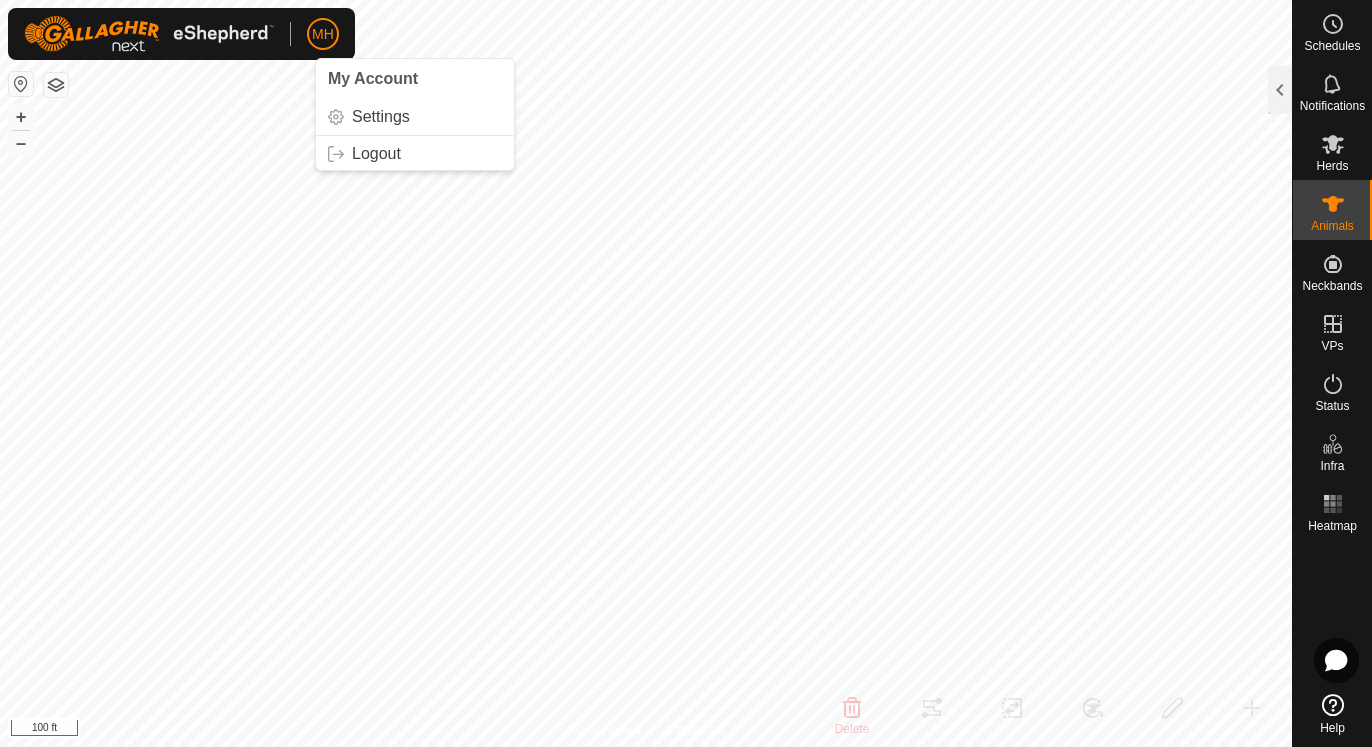 click on "MH" 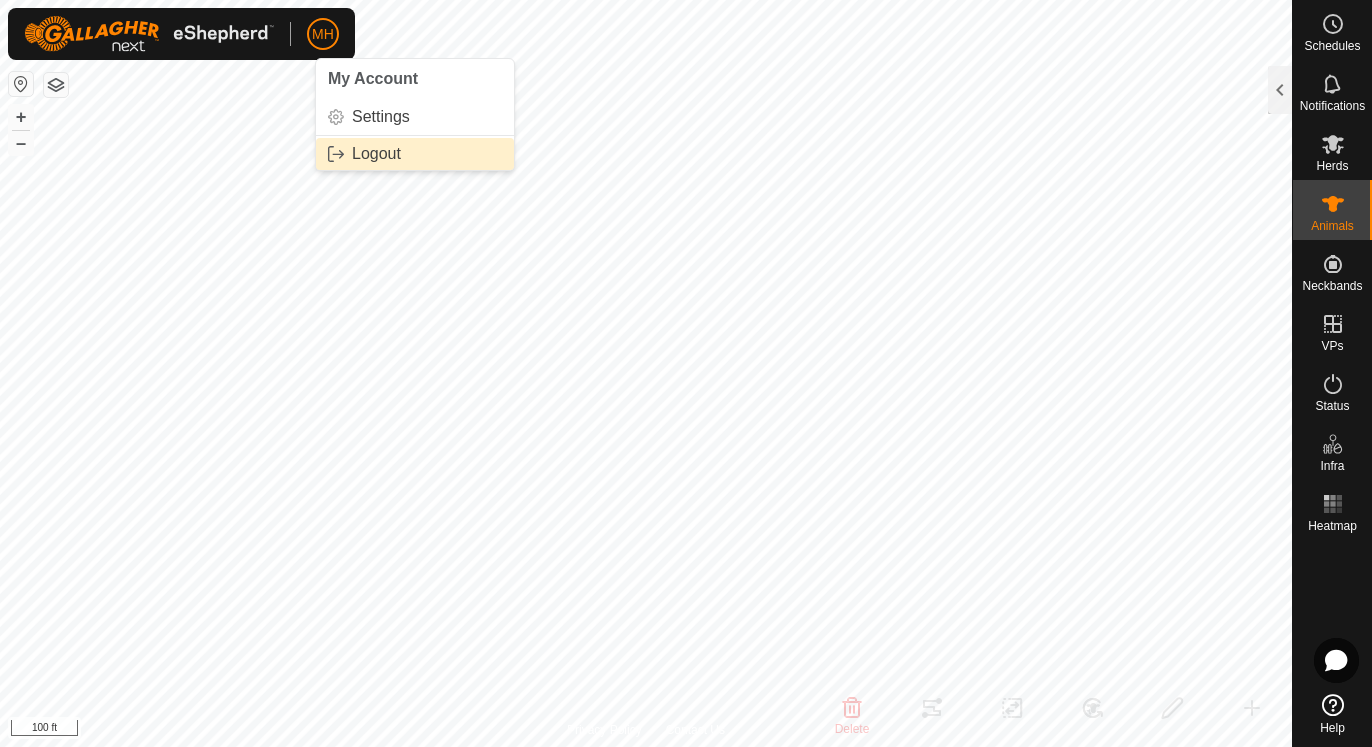 click on "Logout" at bounding box center (415, 154) 